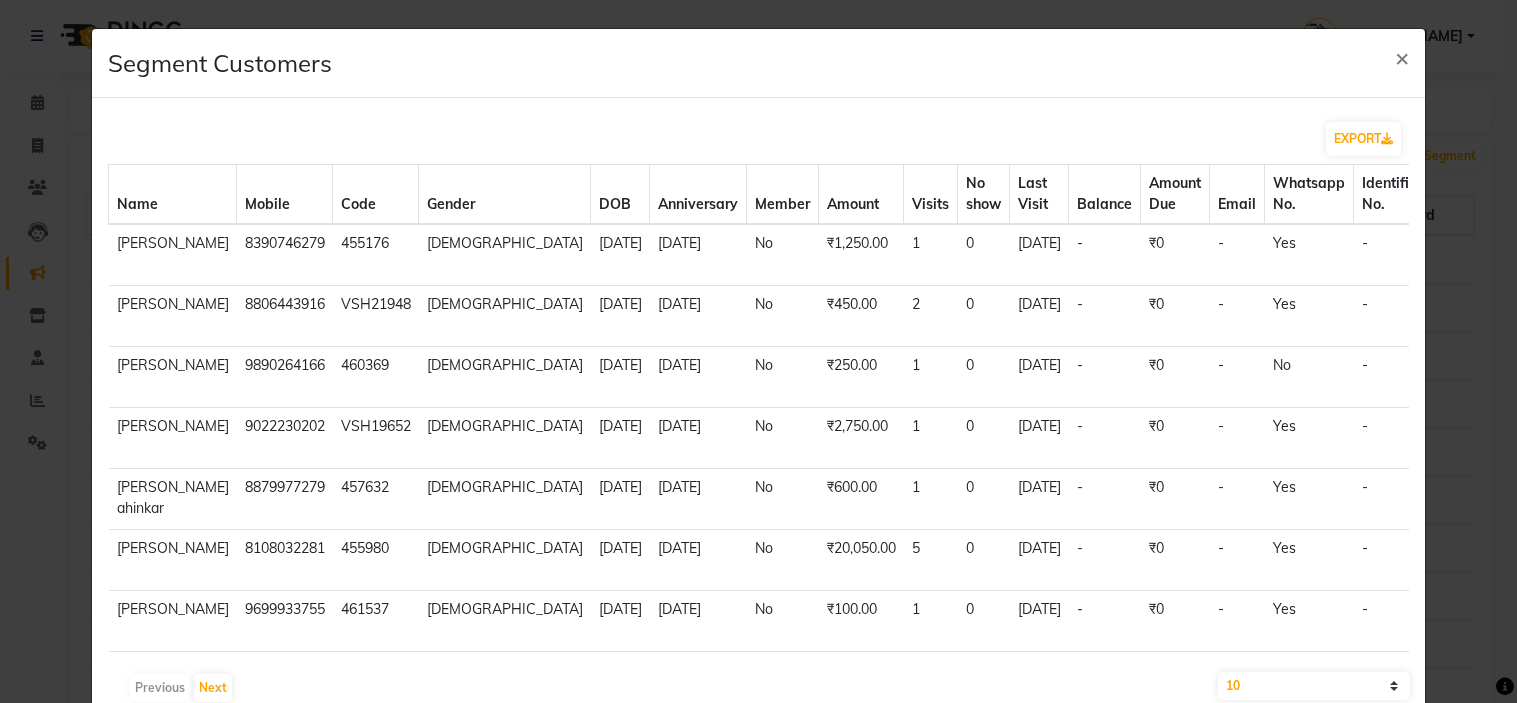 scroll, scrollTop: 482, scrollLeft: 0, axis: vertical 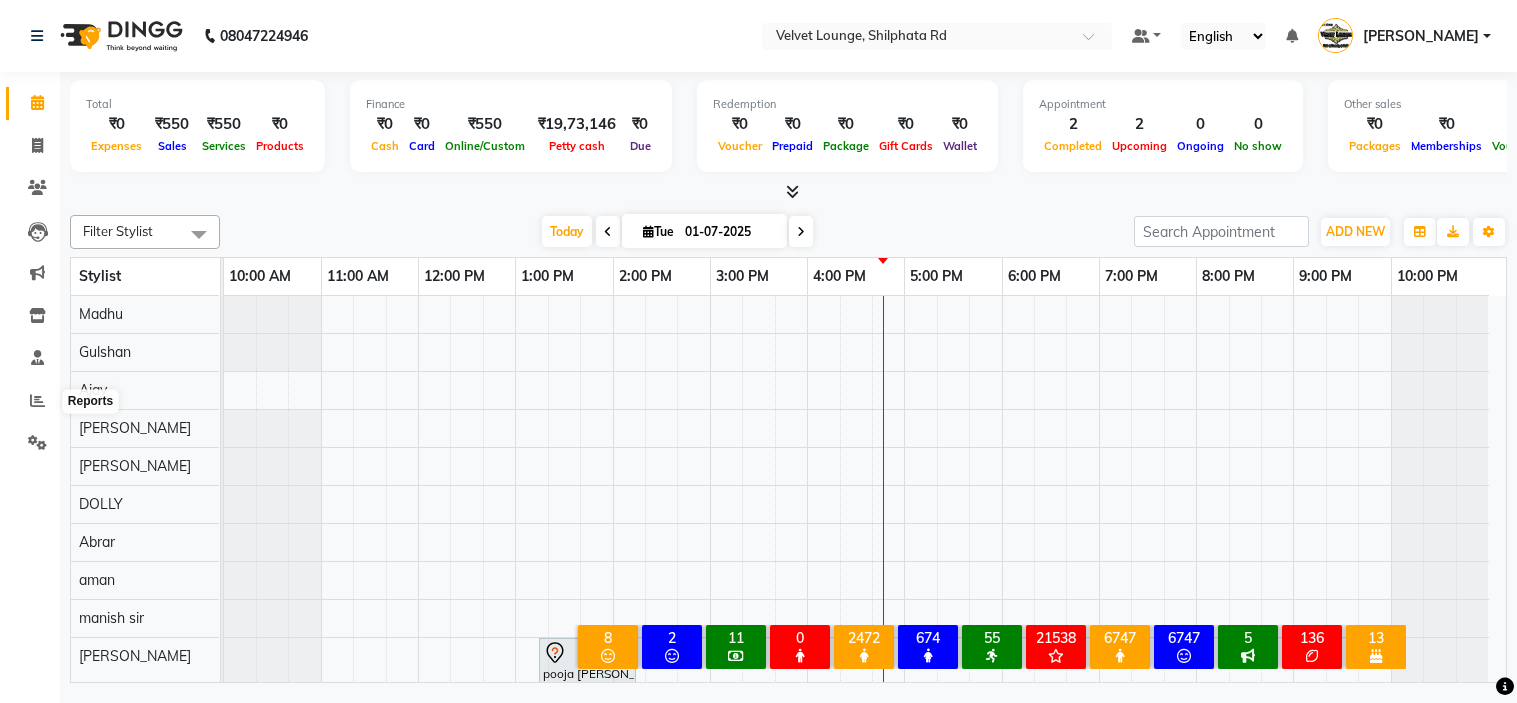 click 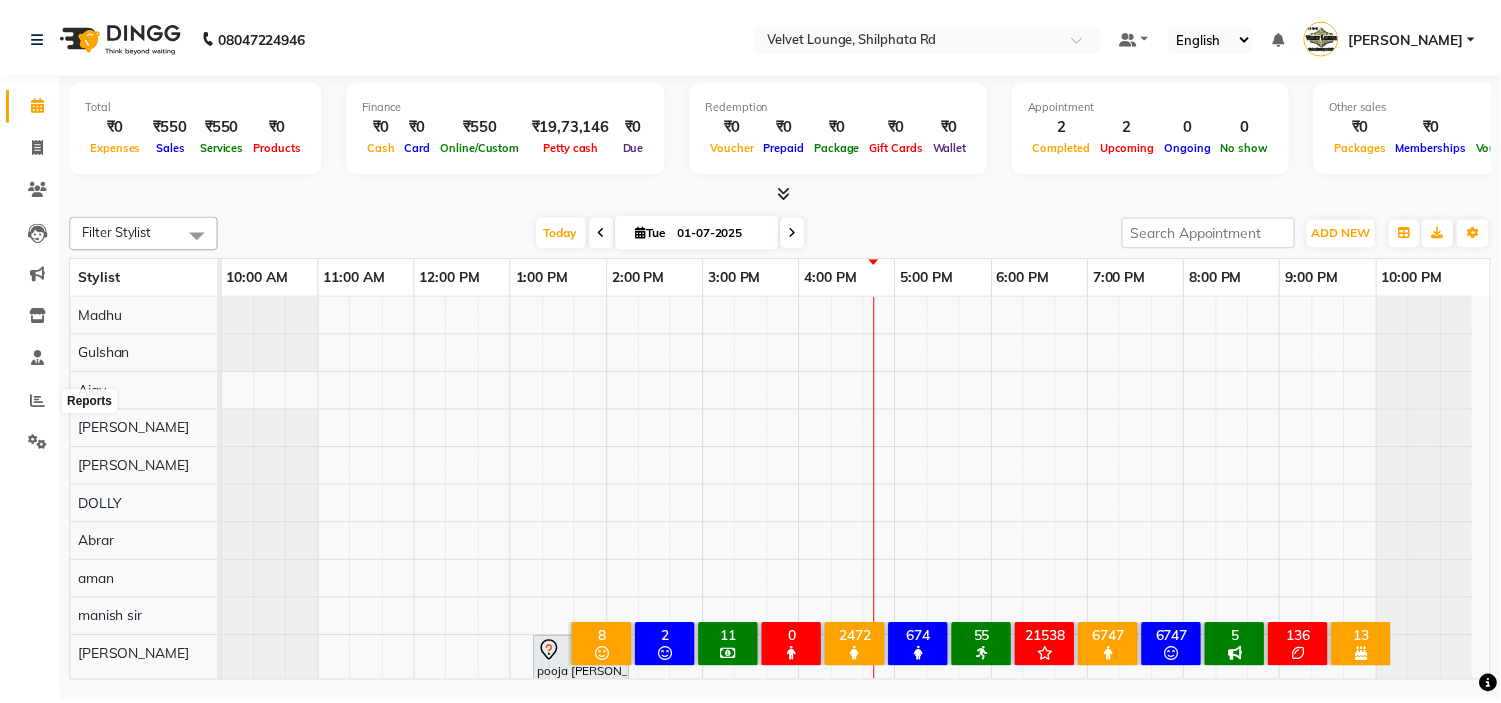 scroll, scrollTop: 0, scrollLeft: 0, axis: both 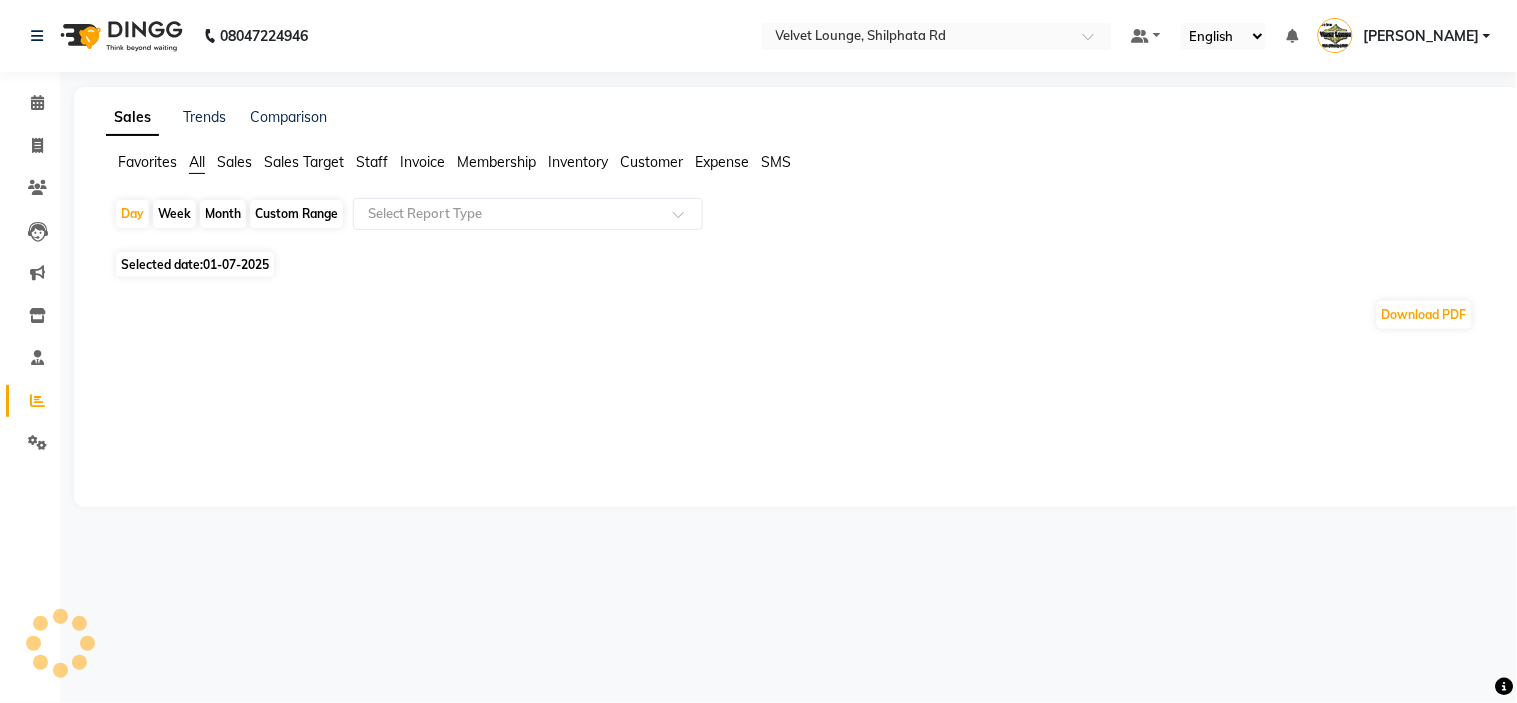 click on "Month" 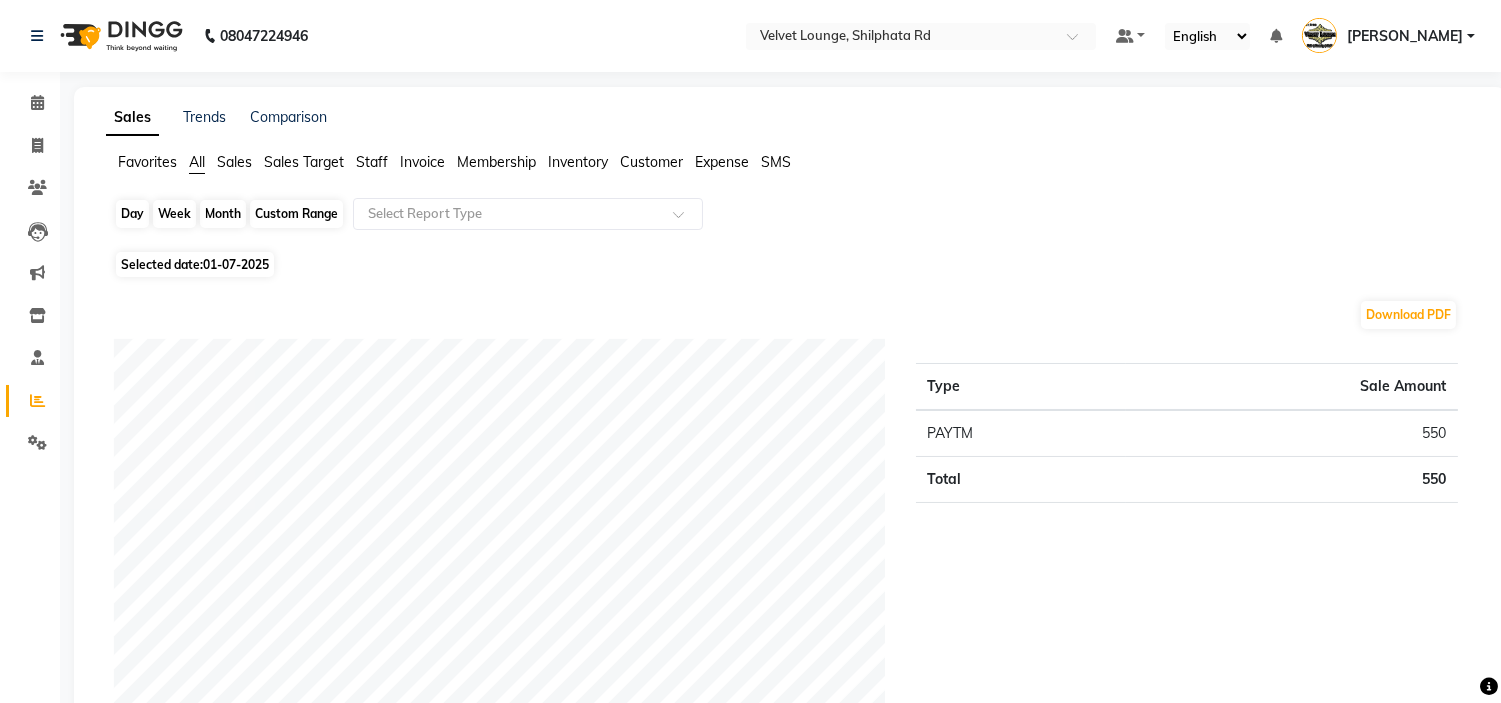 click on "Month" 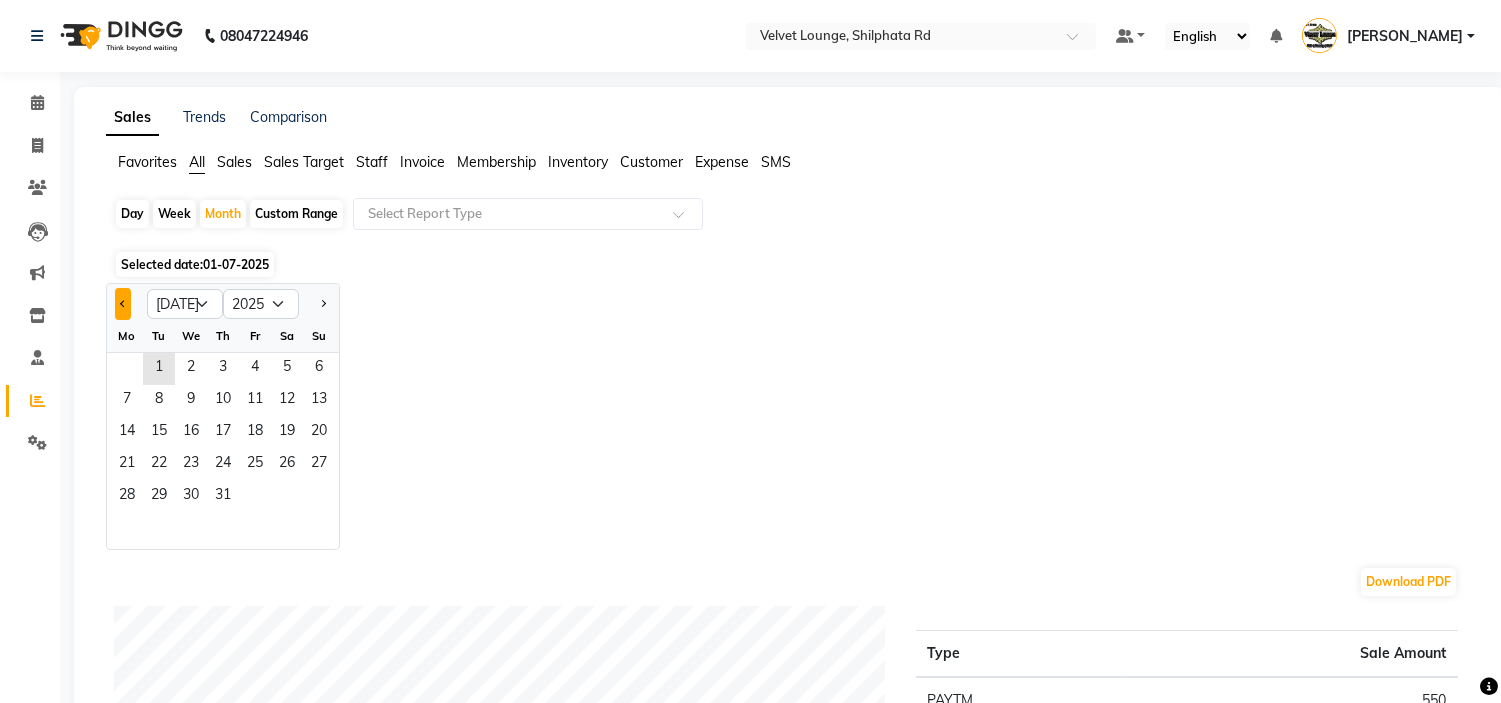 click 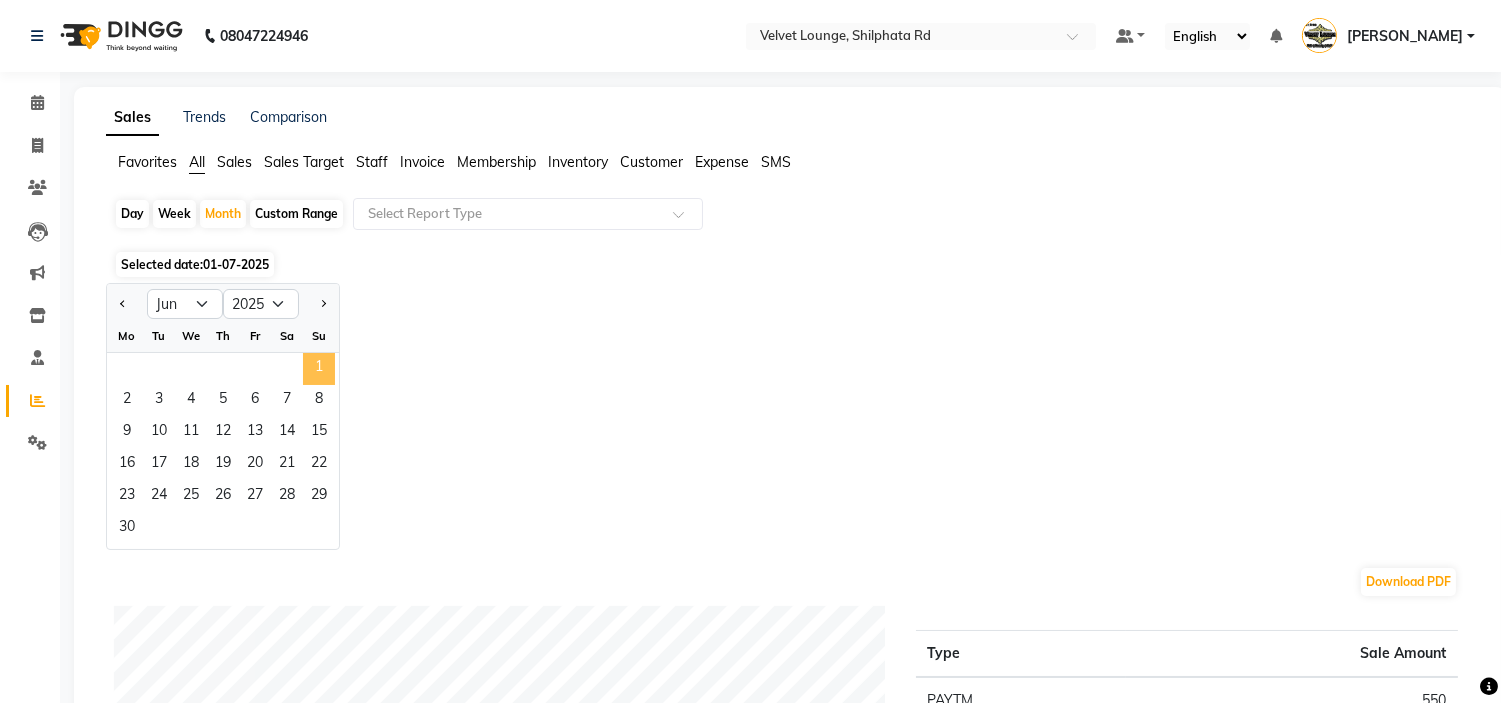 click on "1" 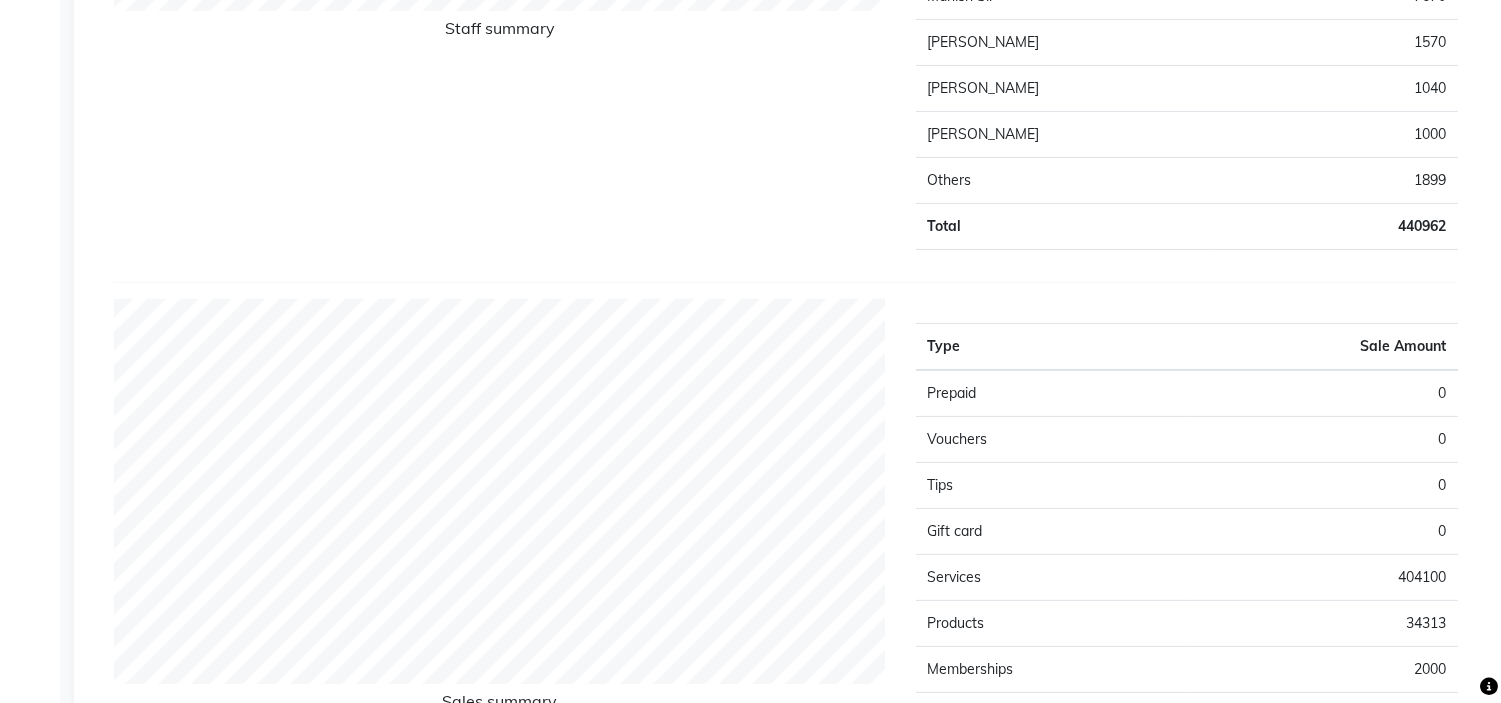 scroll, scrollTop: 1203, scrollLeft: 0, axis: vertical 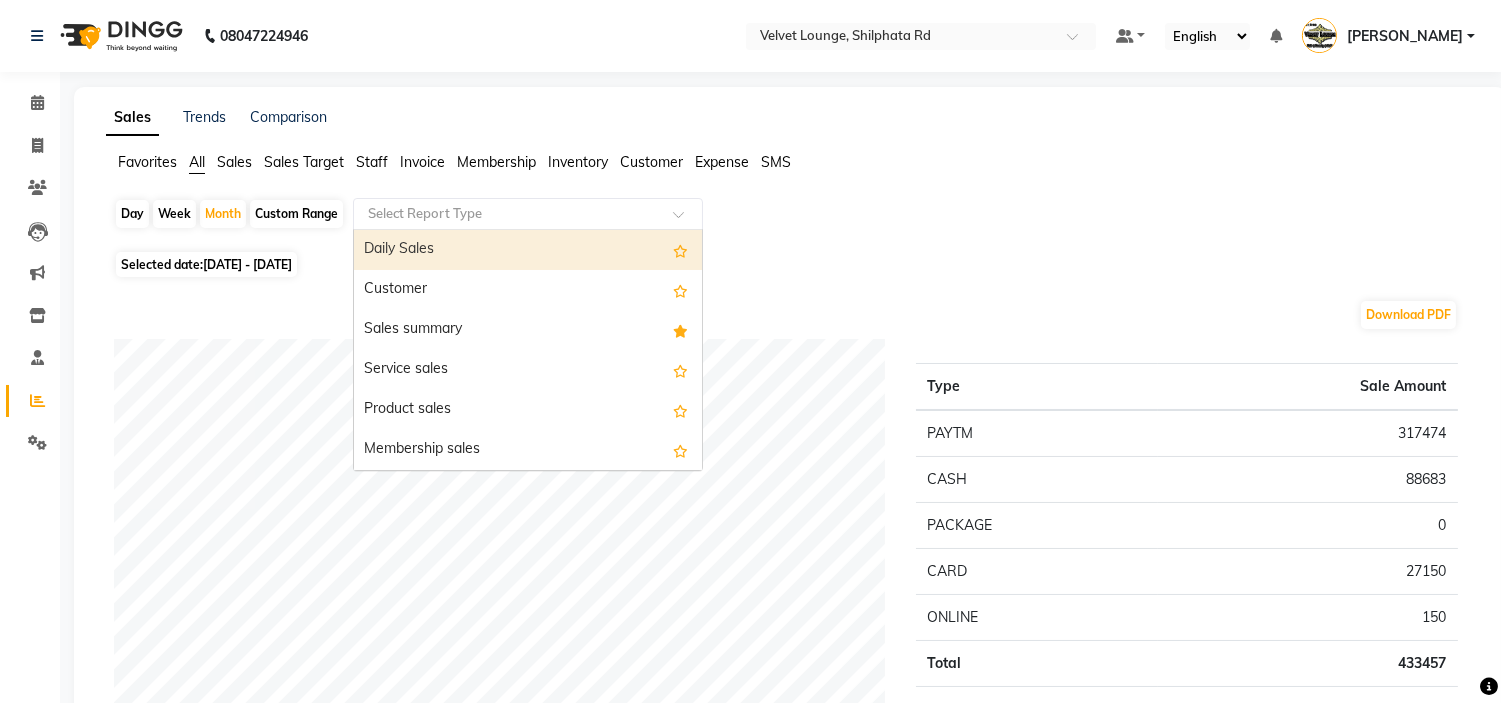 click 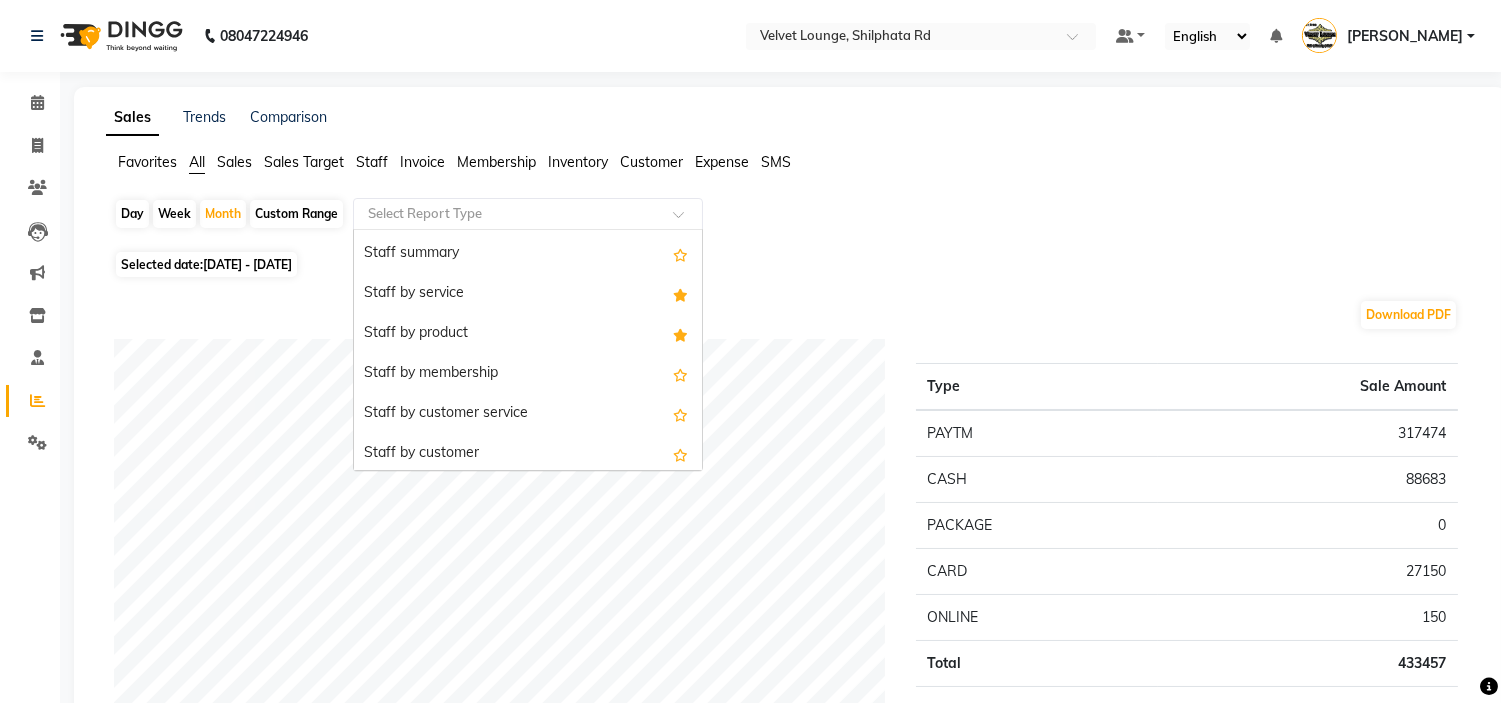 scroll, scrollTop: 444, scrollLeft: 0, axis: vertical 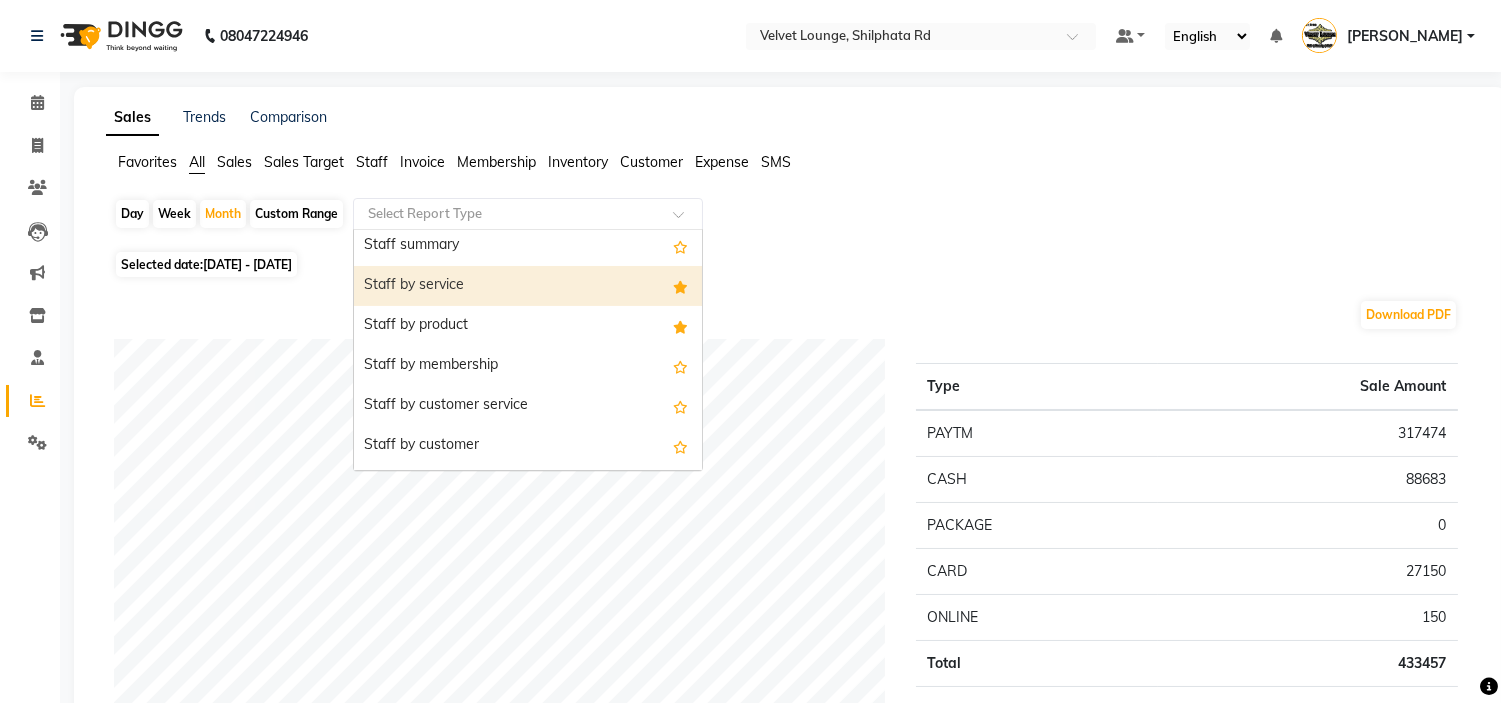 click on "Staff by service" at bounding box center (528, 286) 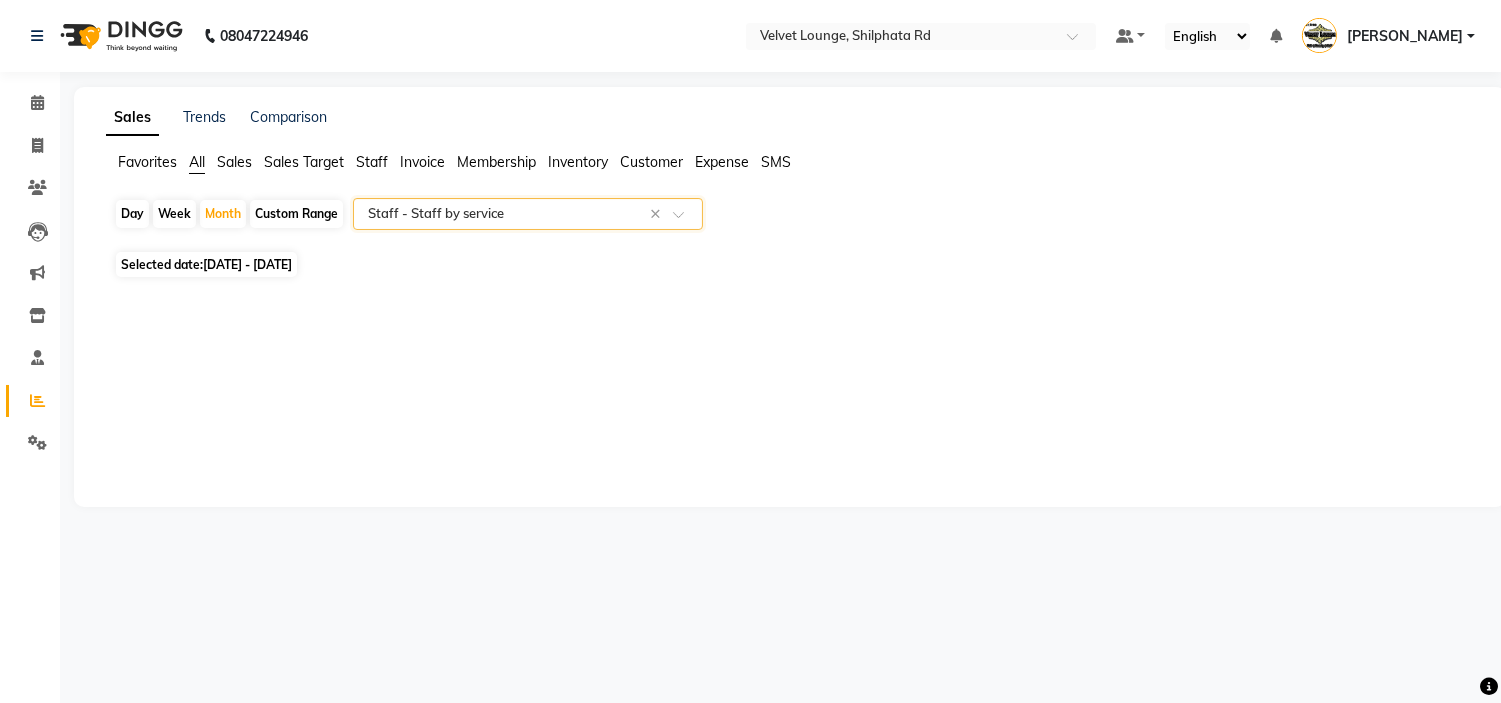 select on "full_report" 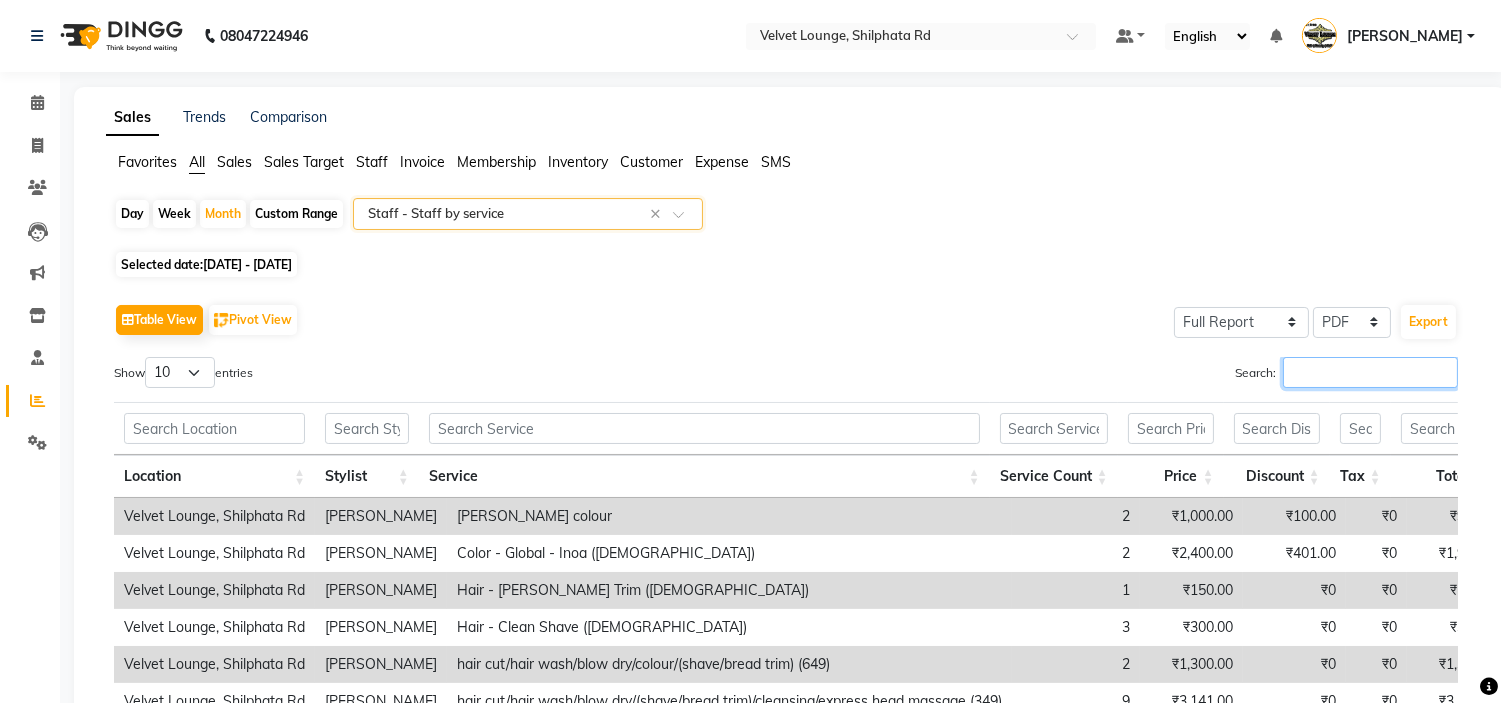 click on "Search:" at bounding box center (1370, 372) 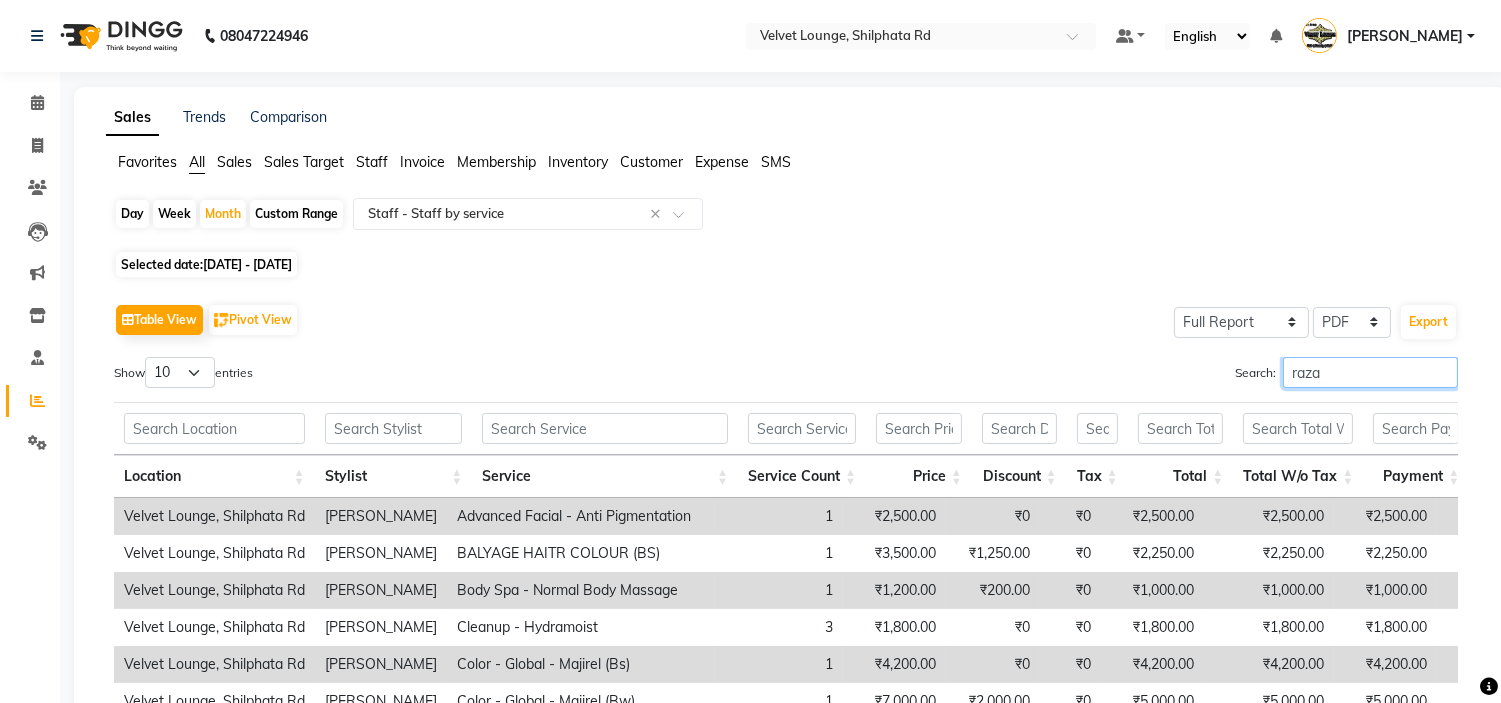 type on "razak" 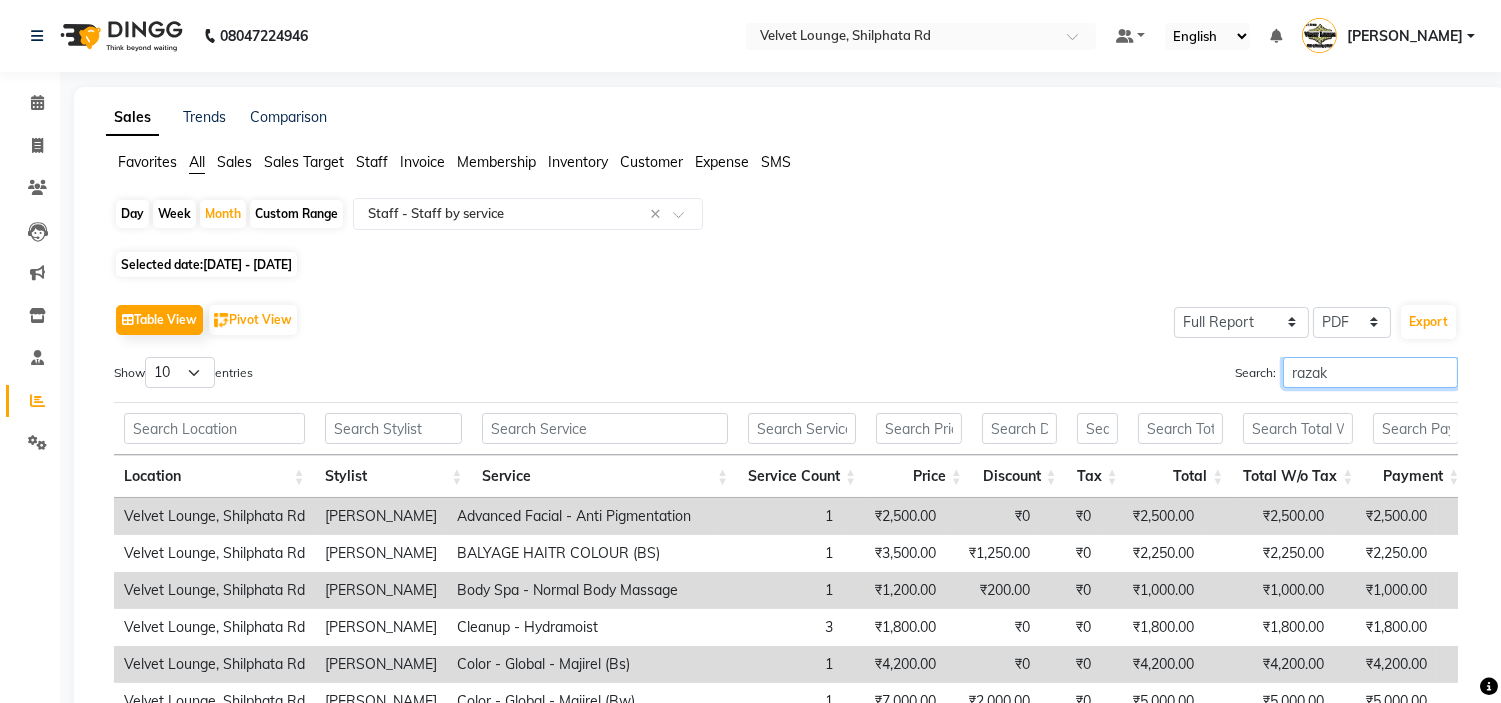scroll, scrollTop: 350, scrollLeft: 0, axis: vertical 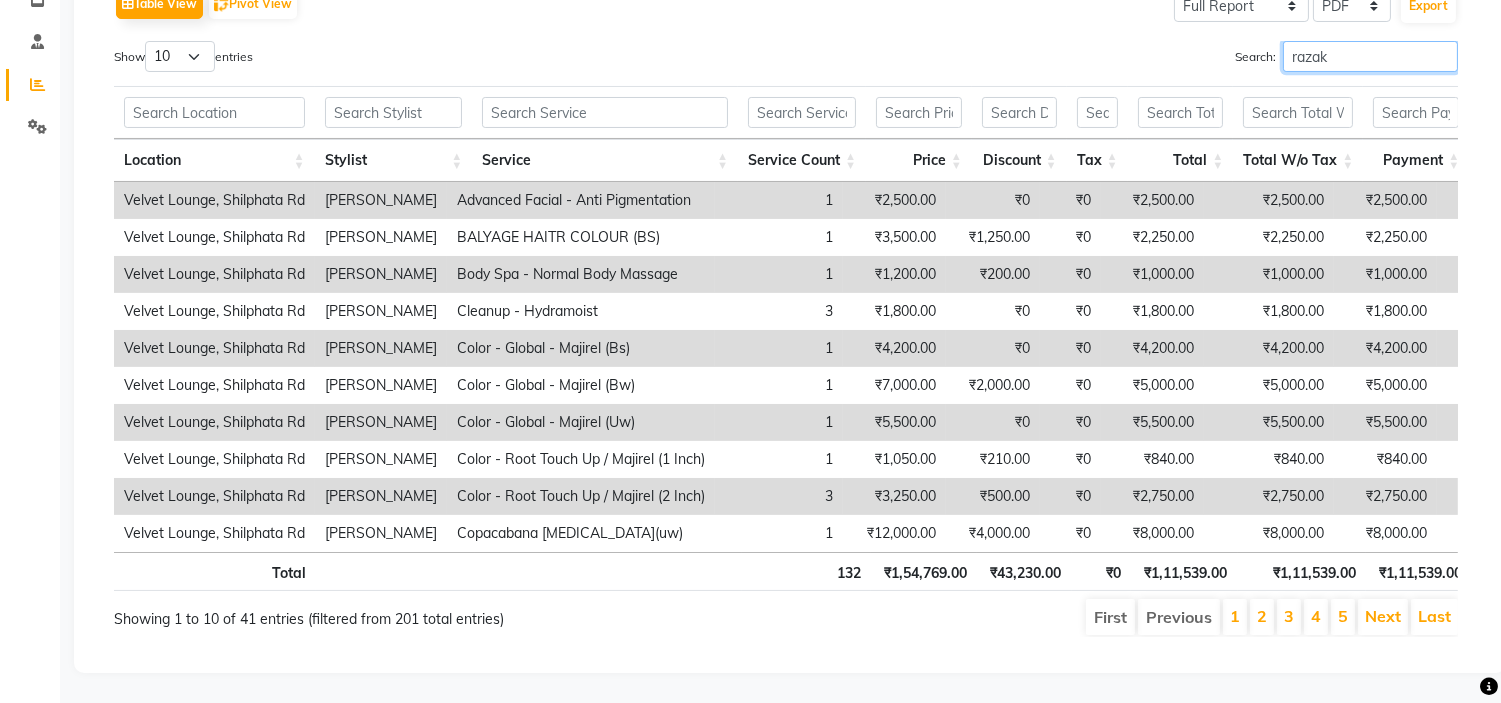 click on "razak" at bounding box center (1370, 56) 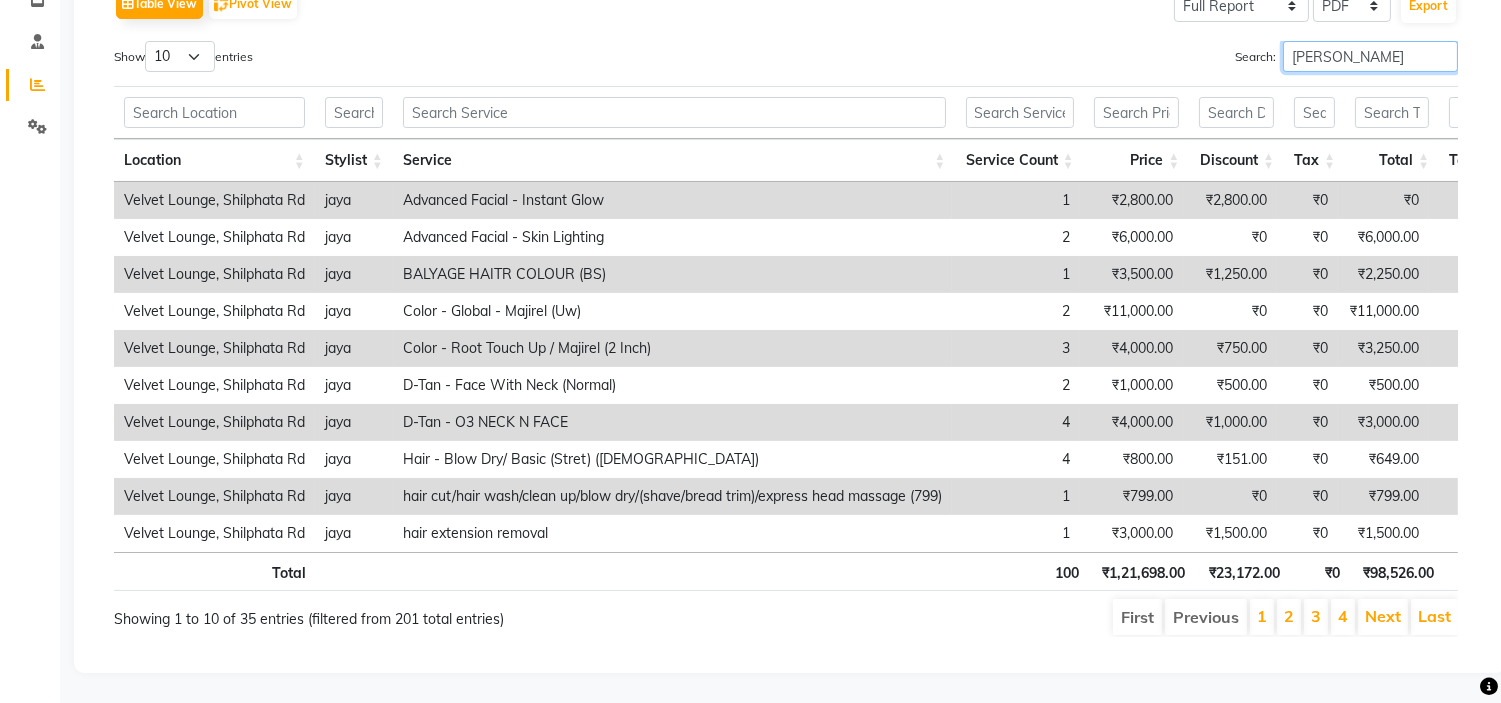 type on "jaya" 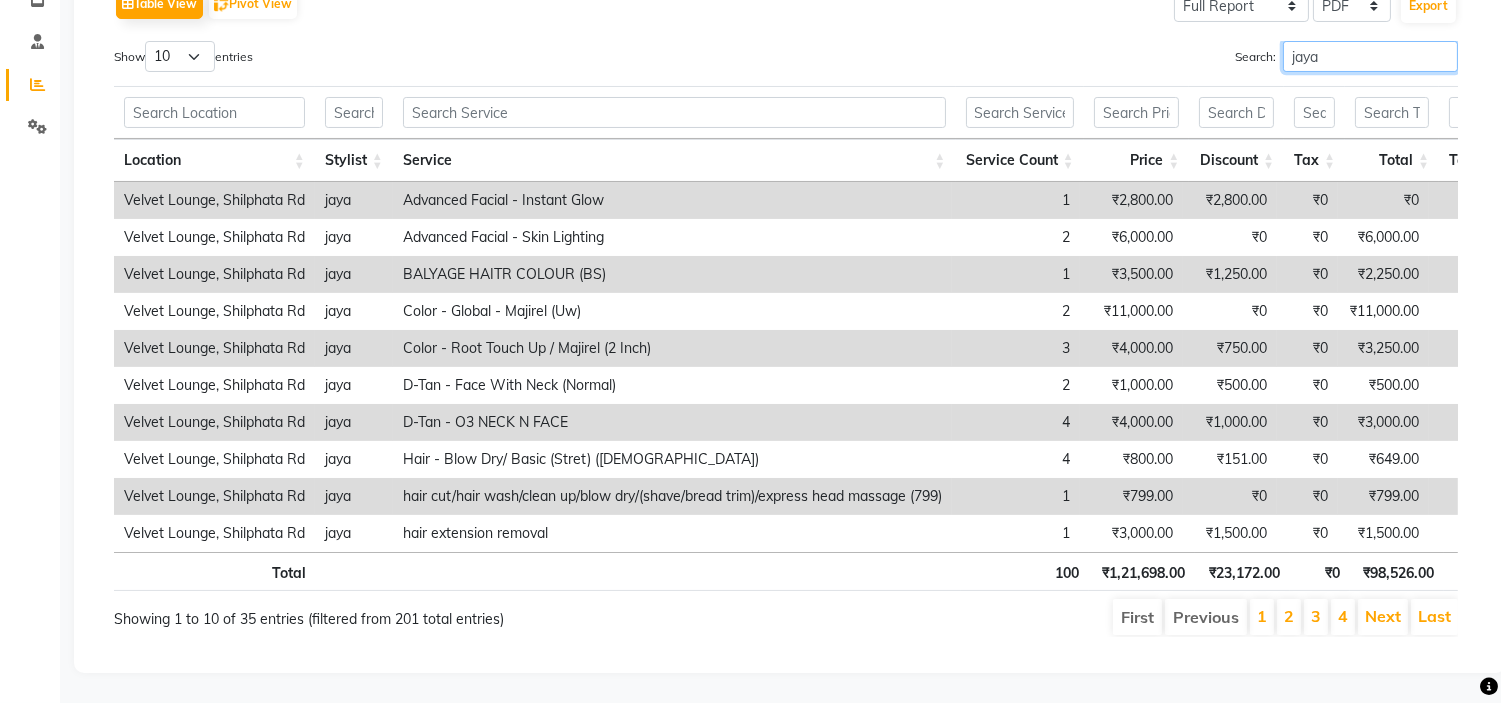 click on "jaya" at bounding box center (1370, 56) 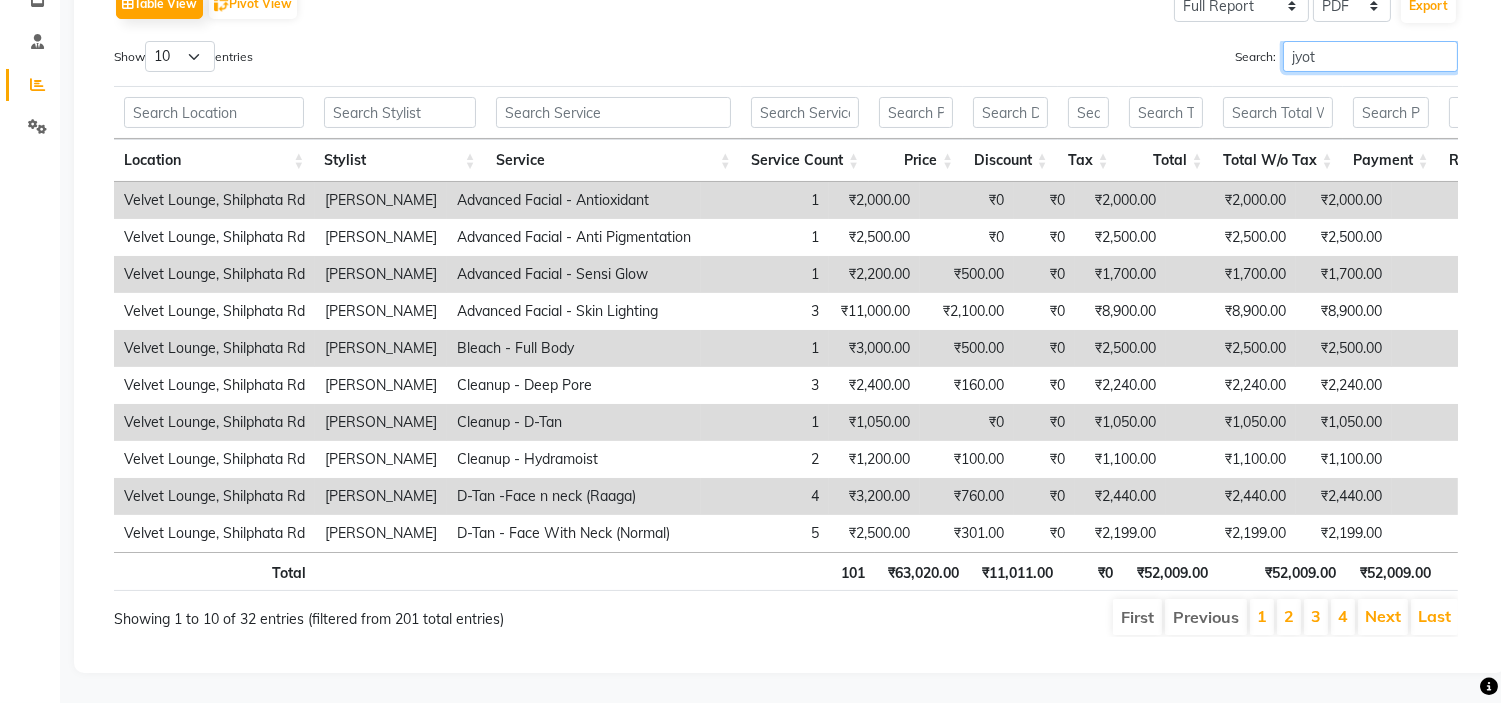 type on "jyoti" 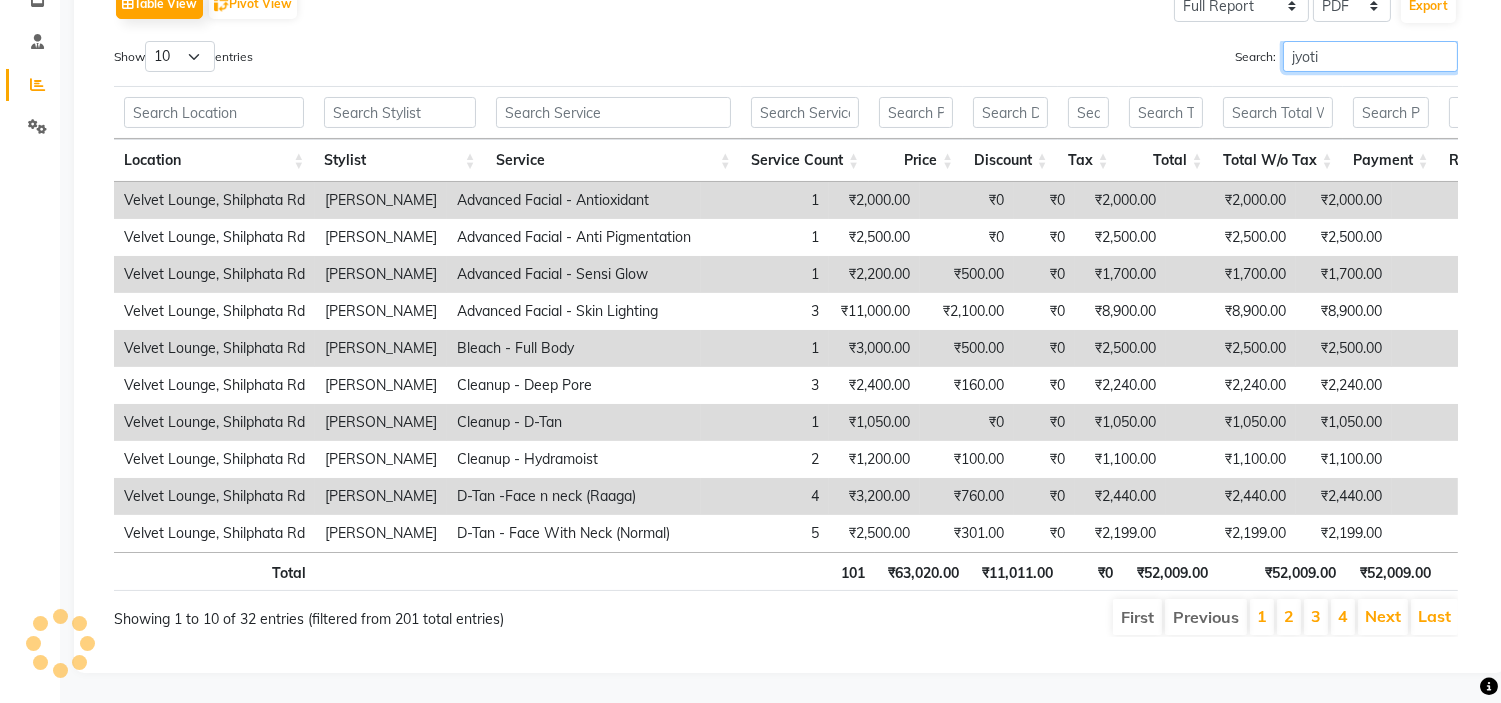 click on "jyoti" at bounding box center [1370, 56] 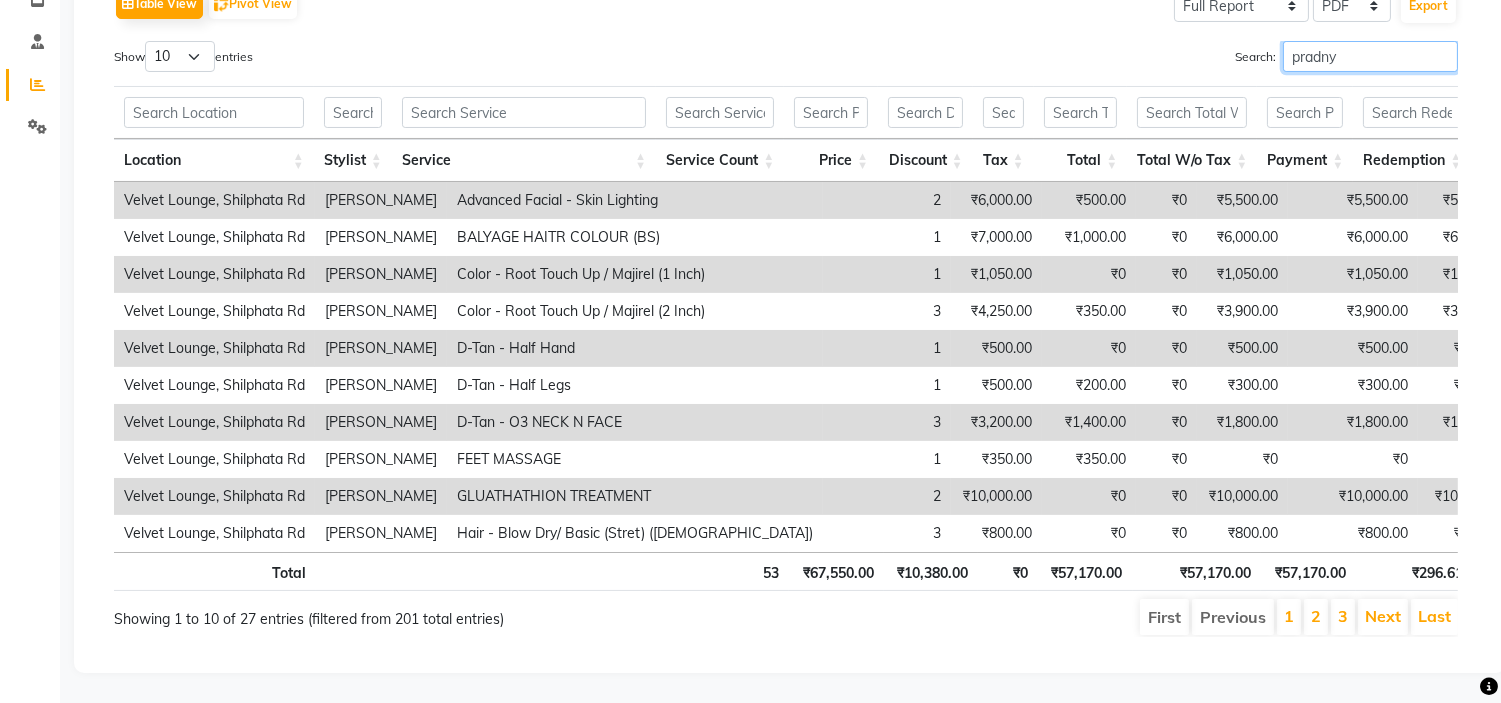 type on "[PERSON_NAME]" 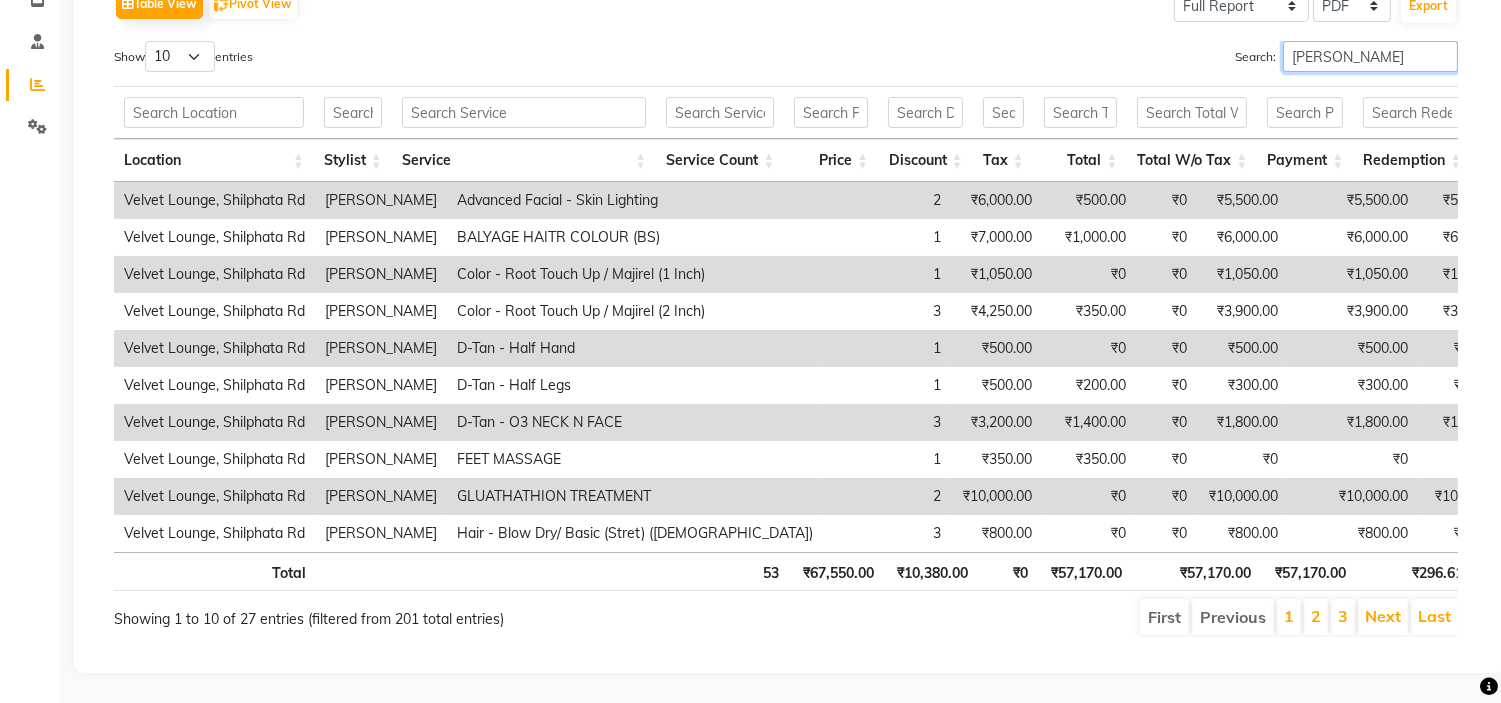 click on "[PERSON_NAME]" at bounding box center (1370, 56) 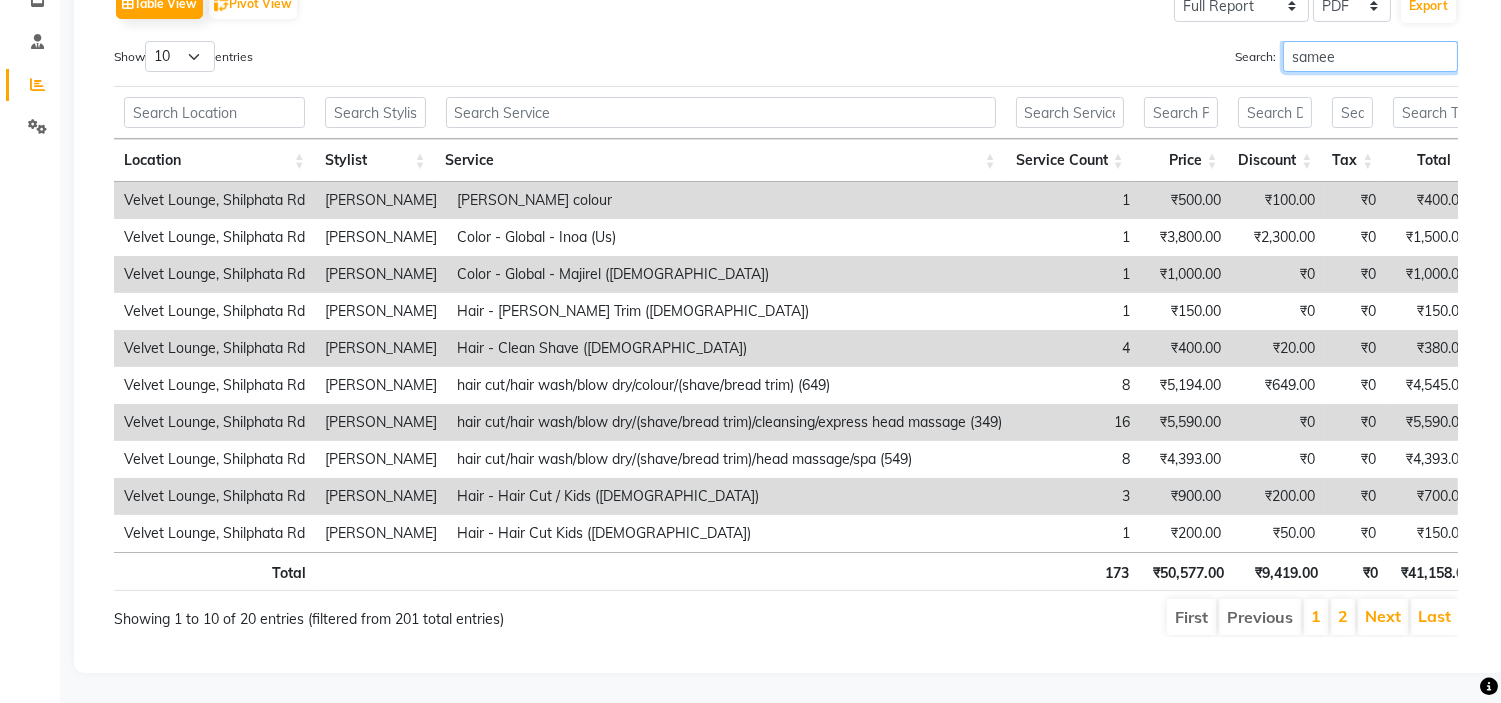 type on "sameer" 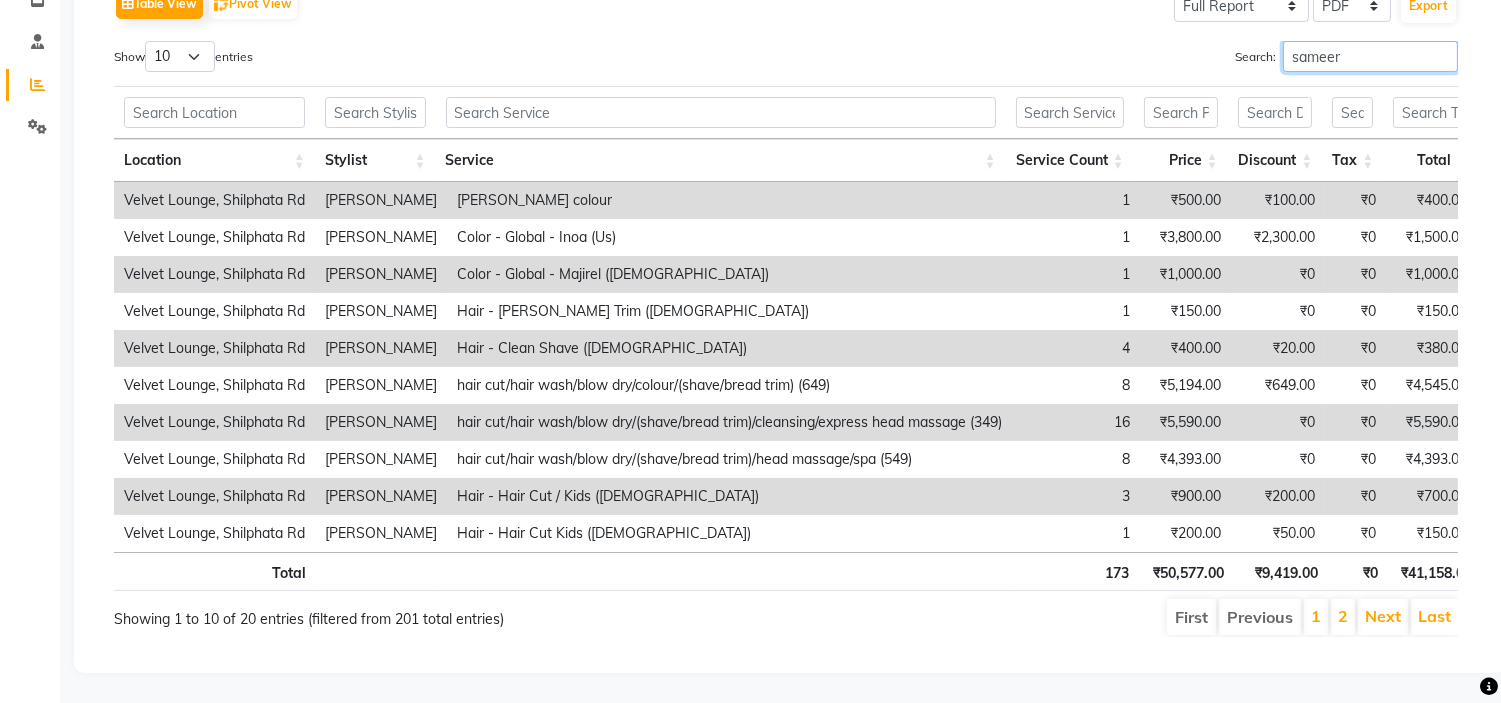 scroll, scrollTop: 0, scrollLeft: 124, axis: horizontal 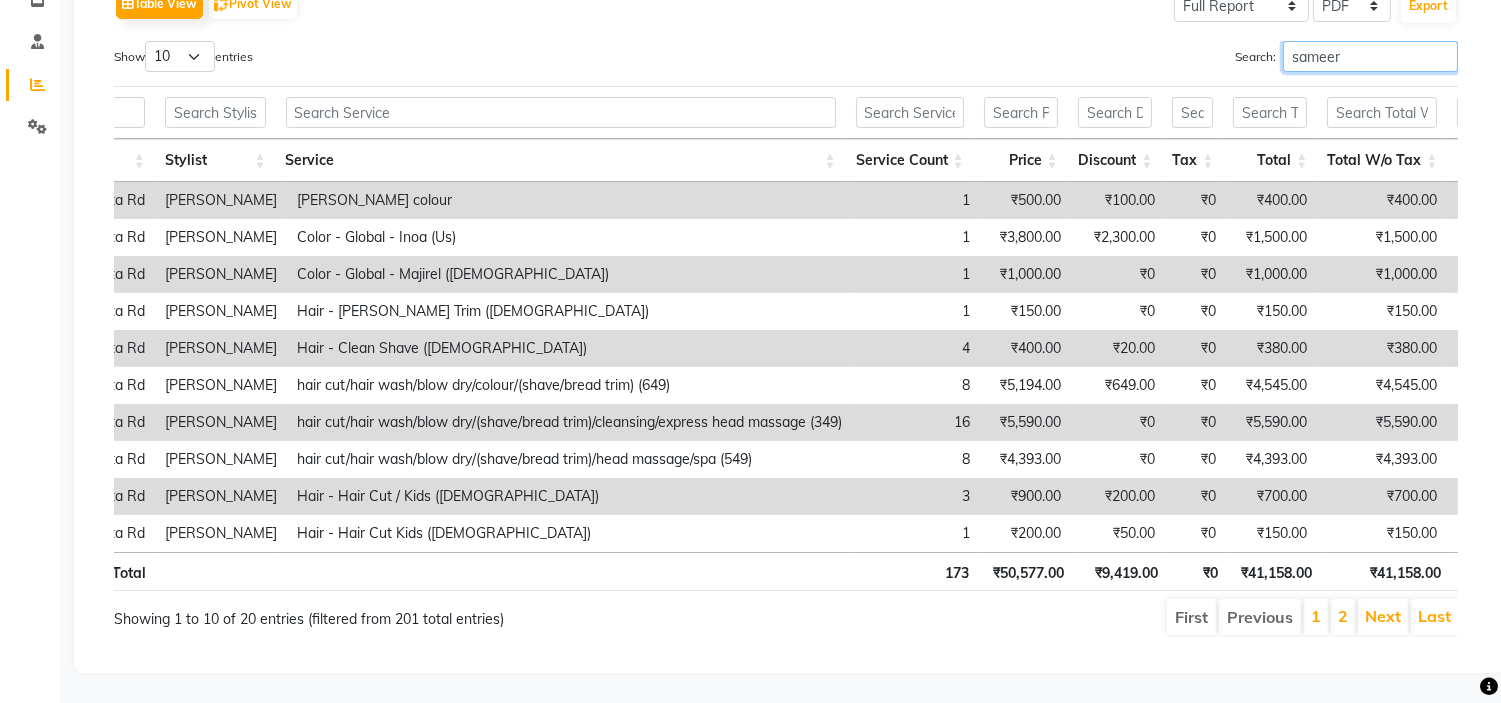 click on "sameer" at bounding box center [1370, 56] 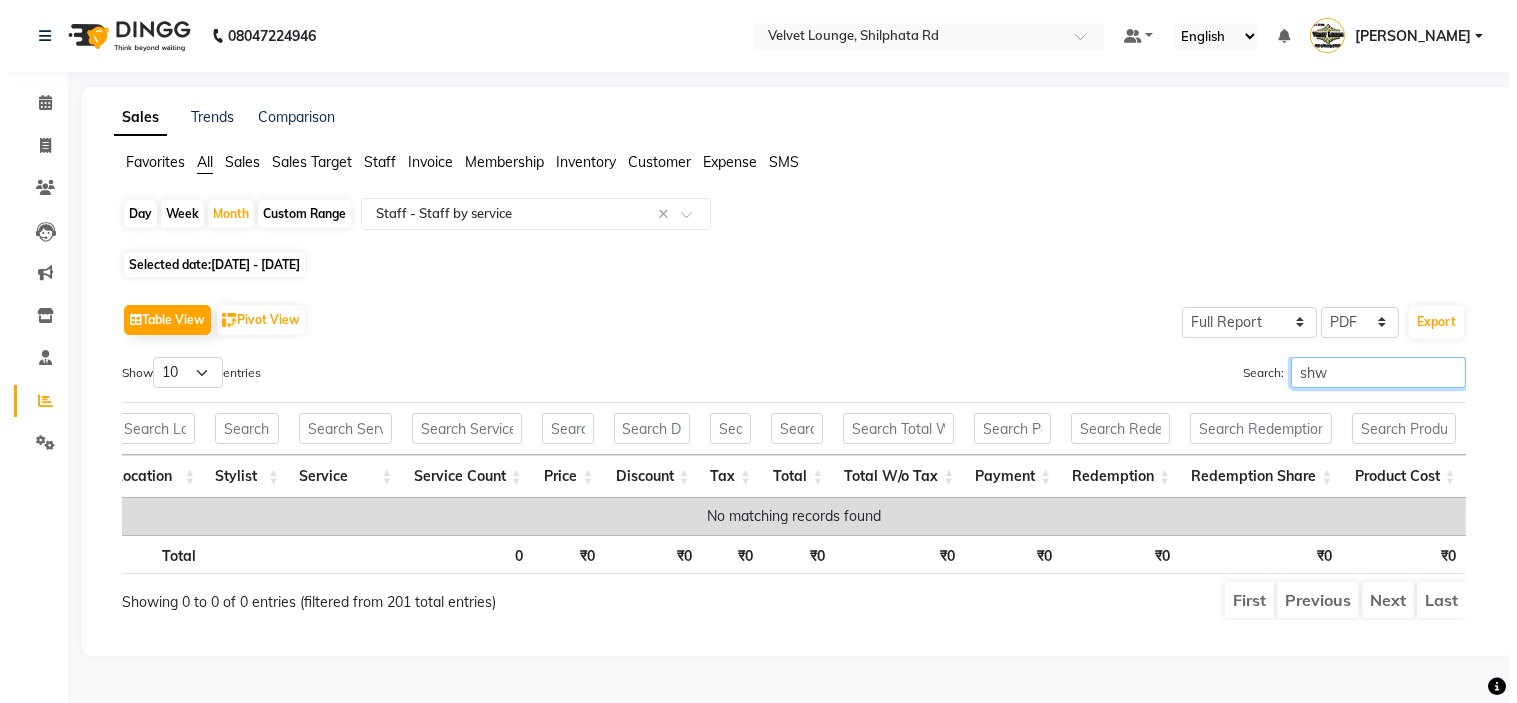 scroll, scrollTop: 0, scrollLeft: 0, axis: both 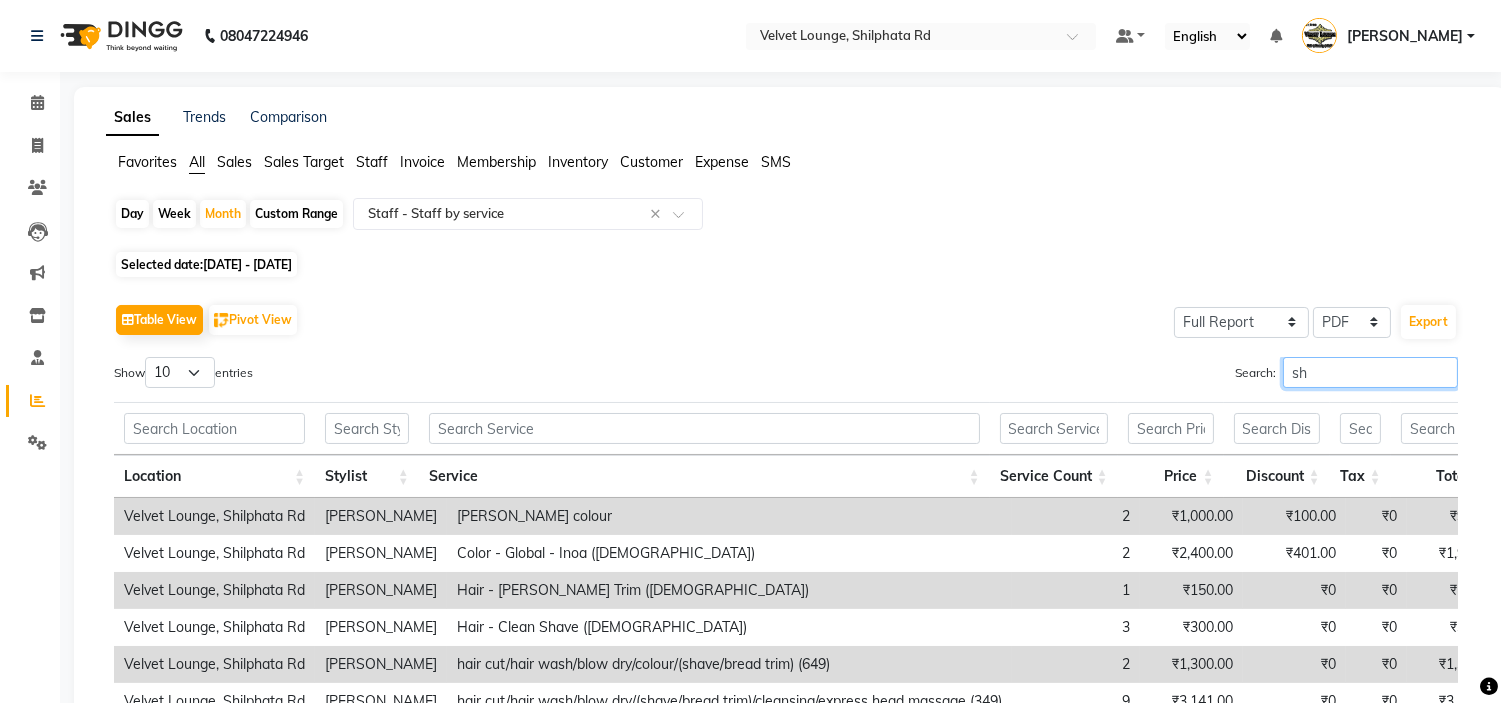 type on "s" 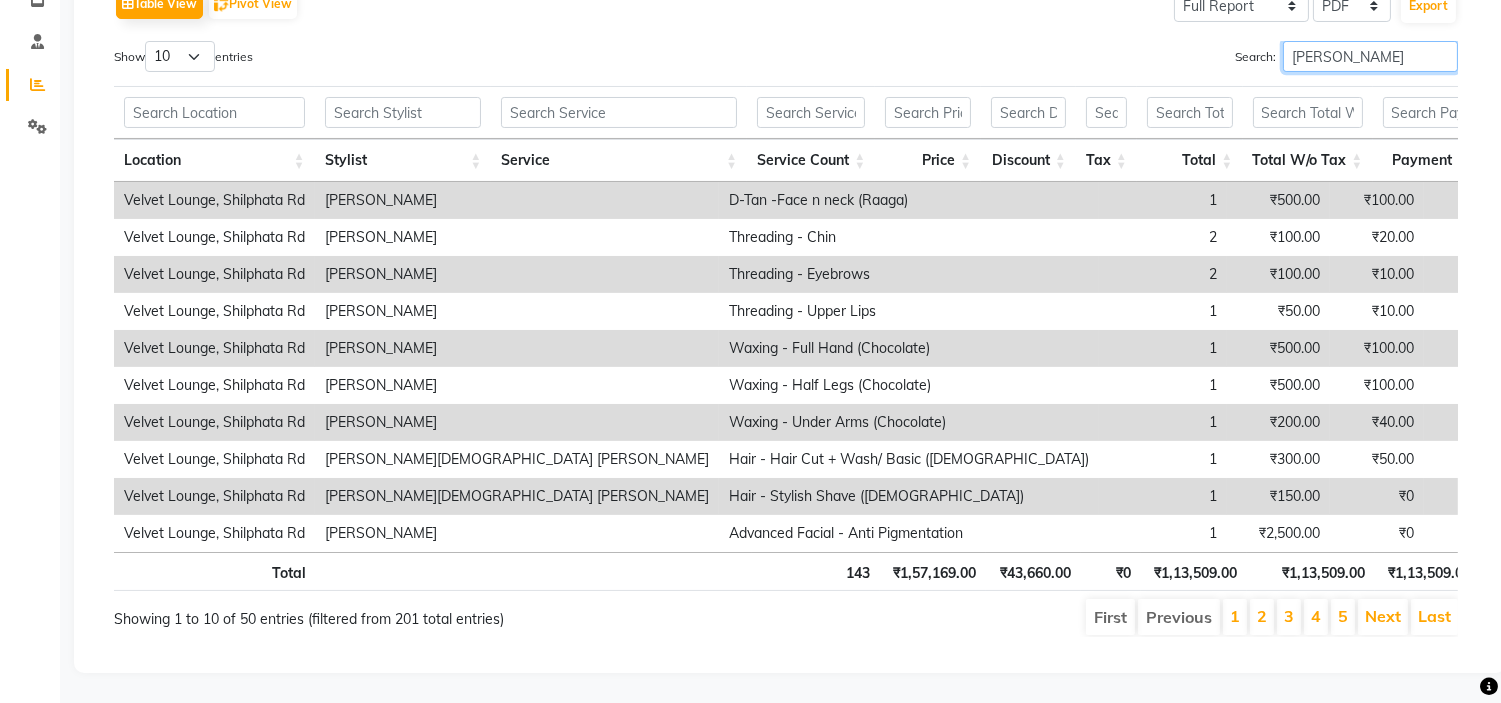 scroll, scrollTop: 312, scrollLeft: 0, axis: vertical 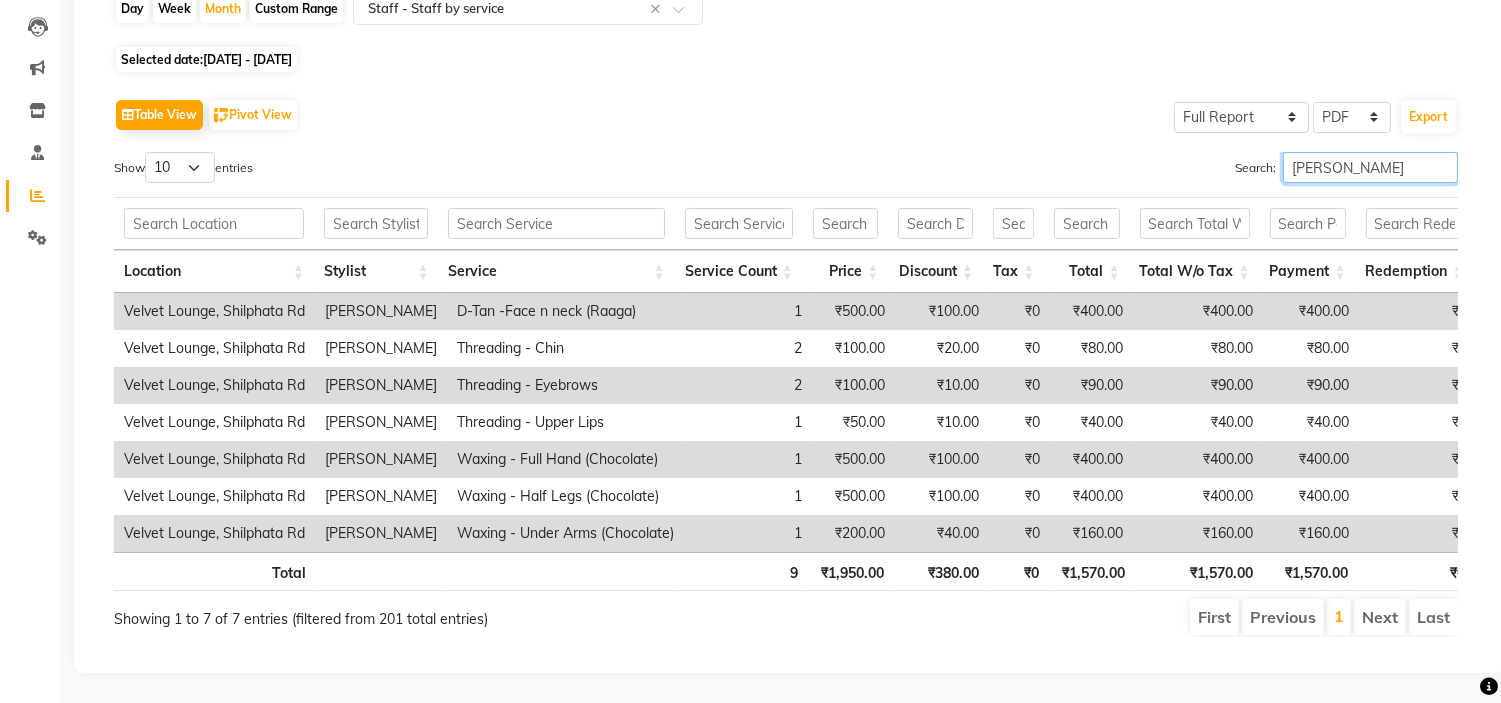 type on "salma shaikh" 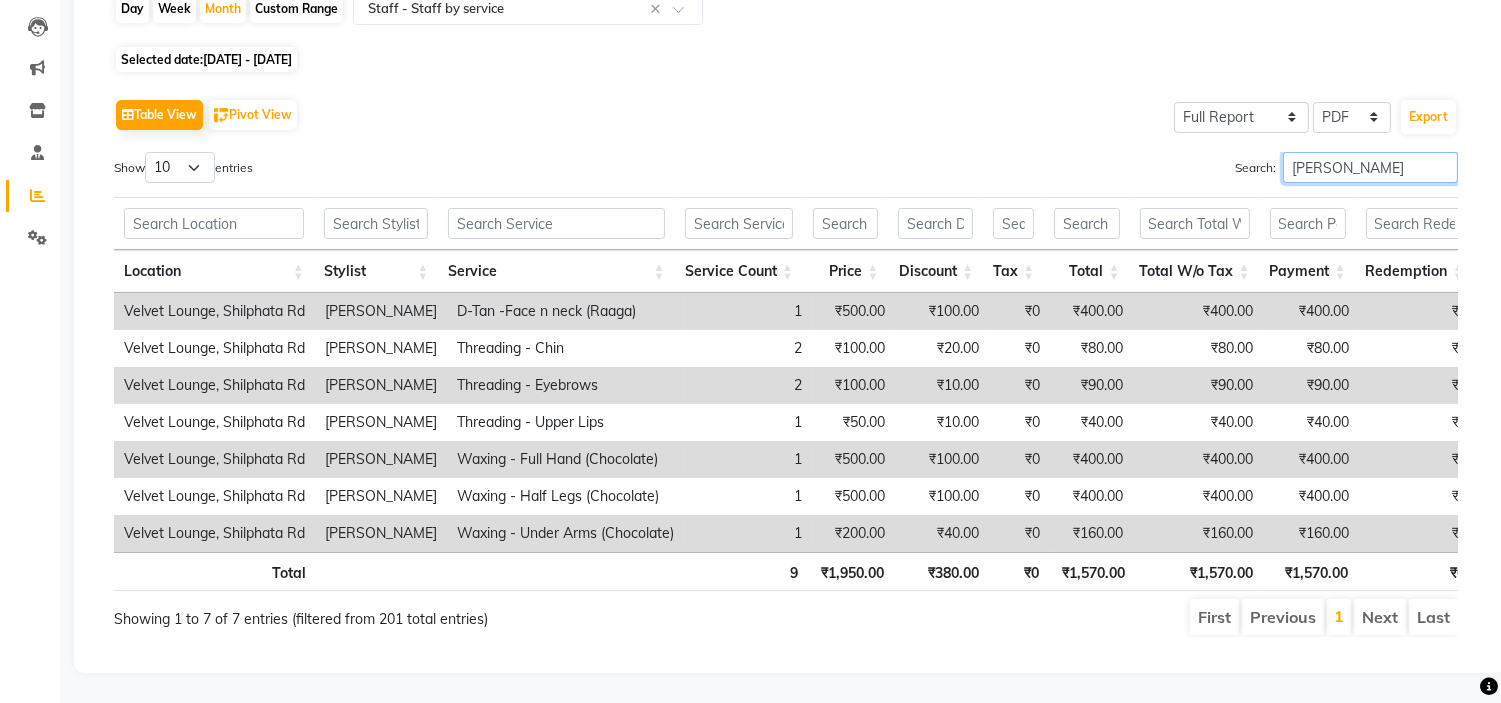 click on "salma shaikh" at bounding box center (1370, 167) 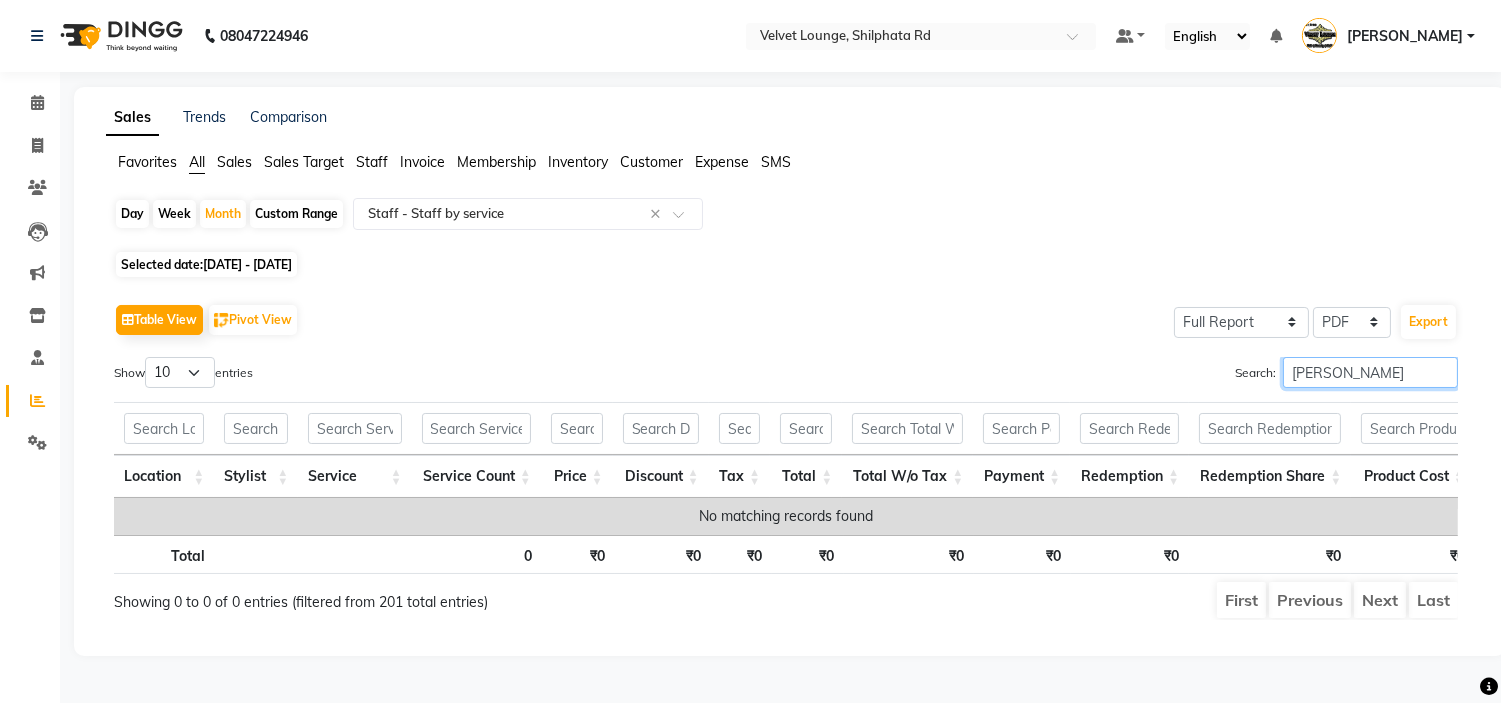 scroll, scrollTop: 0, scrollLeft: 0, axis: both 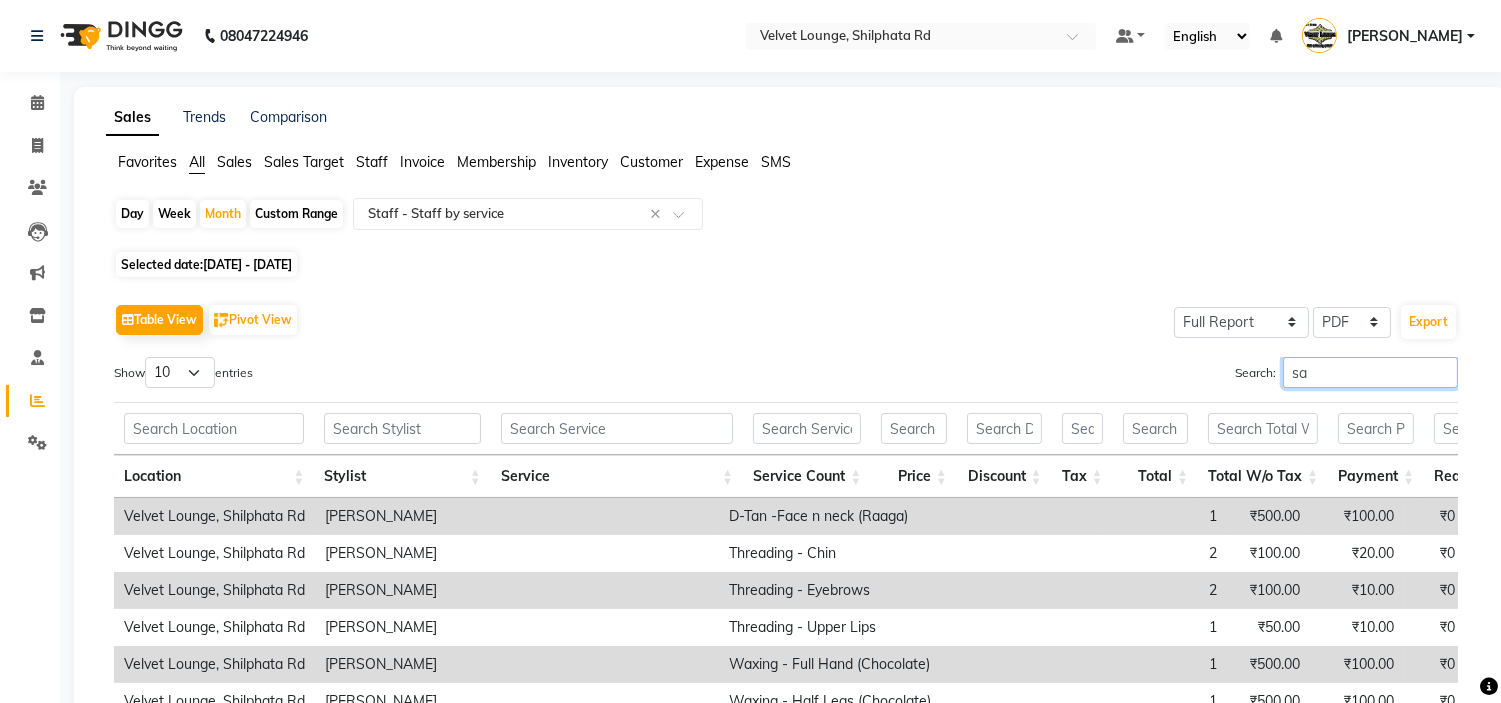 type on "s" 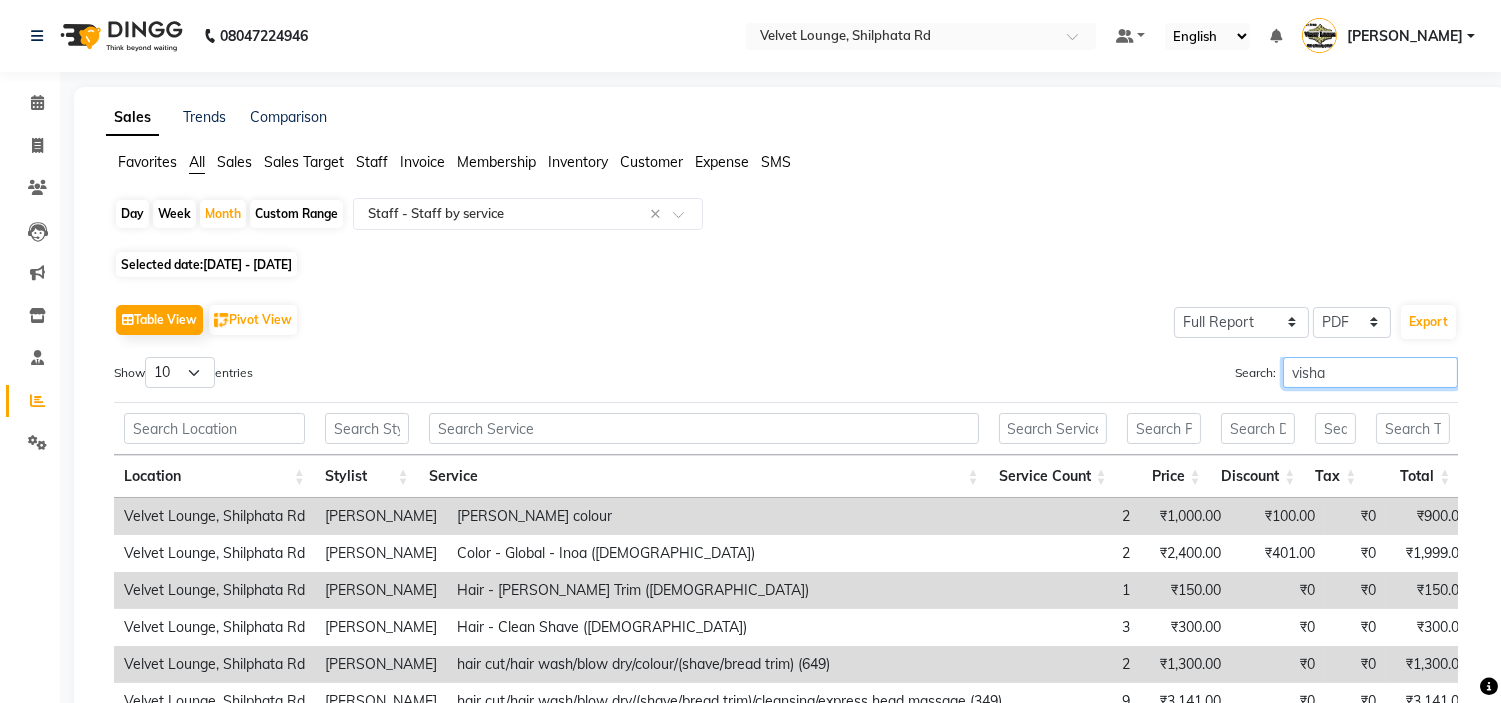 type on "vishal" 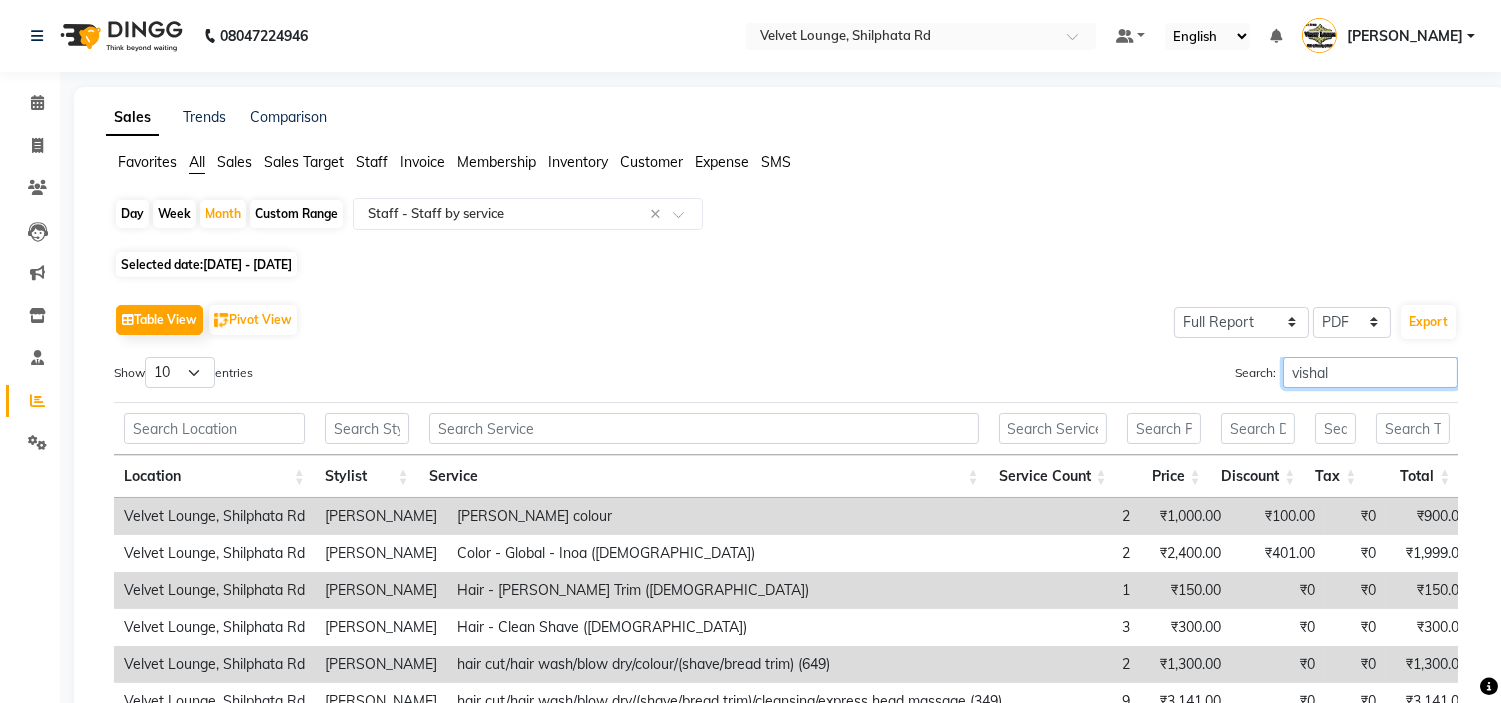 scroll, scrollTop: 350, scrollLeft: 0, axis: vertical 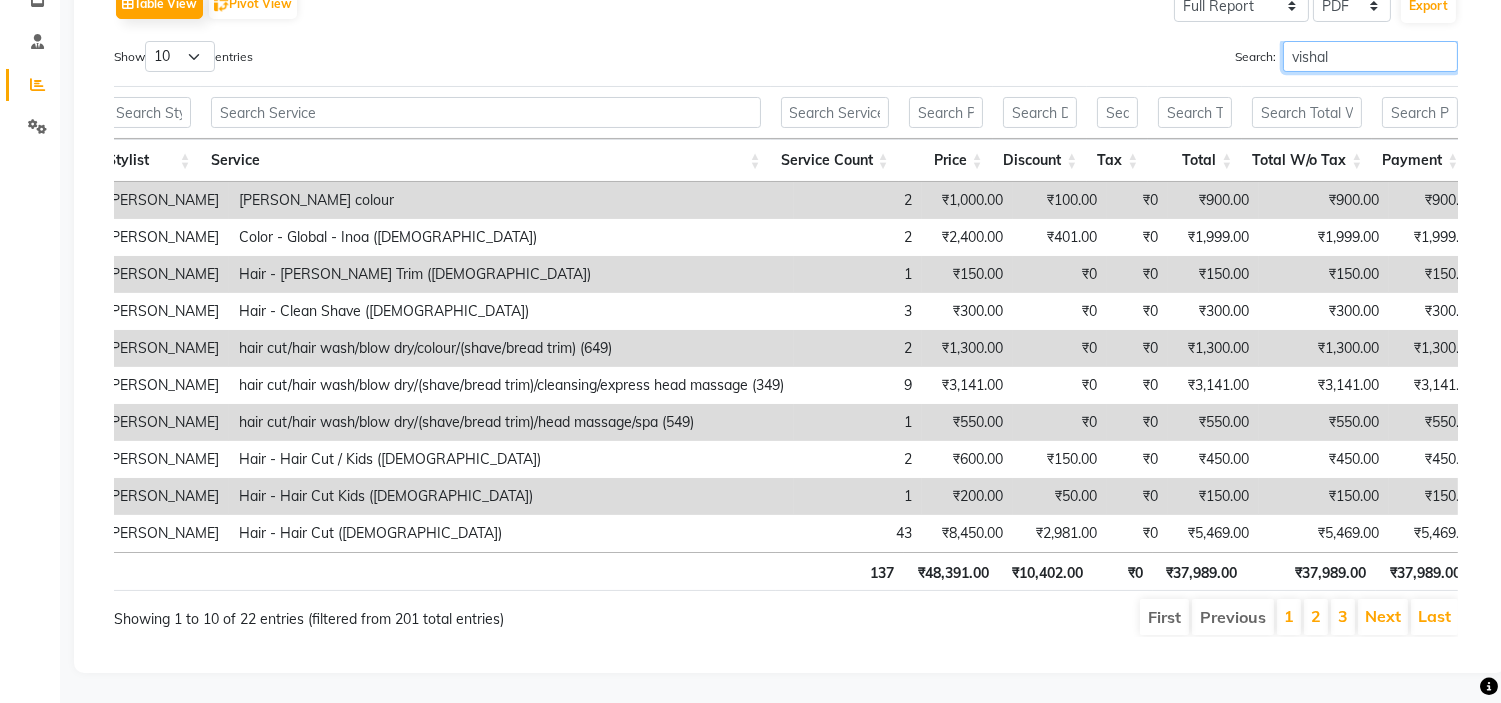 click on "vishal" at bounding box center (1370, 56) 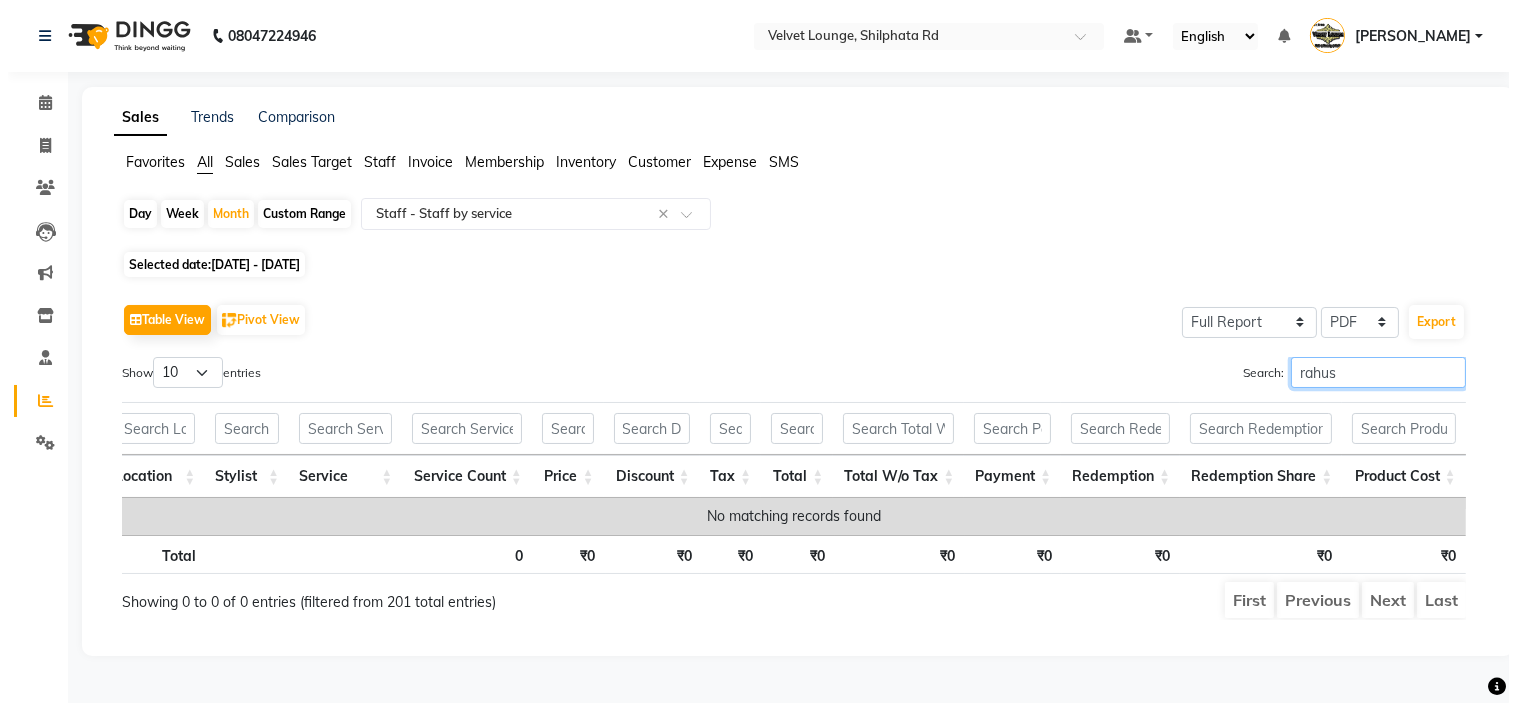 scroll, scrollTop: 0, scrollLeft: 0, axis: both 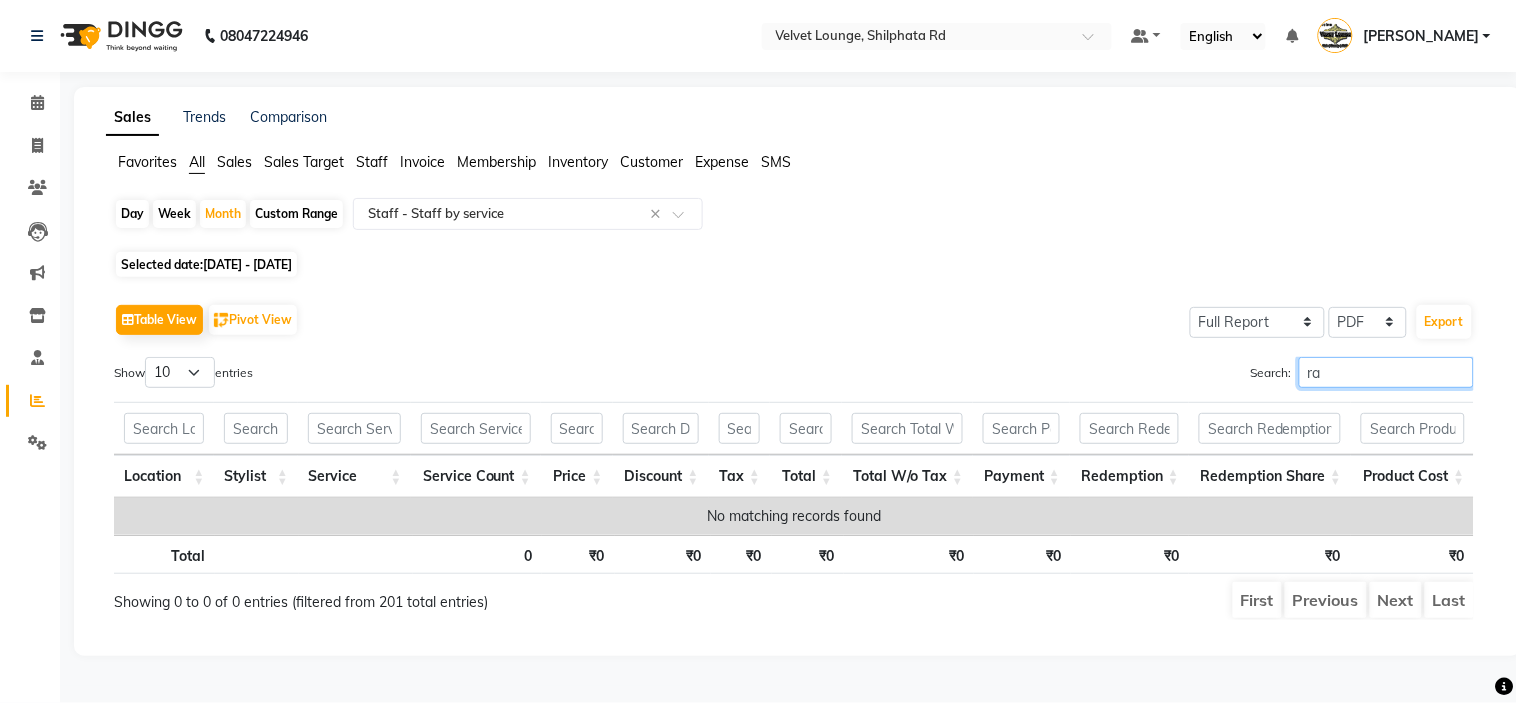 type on "r" 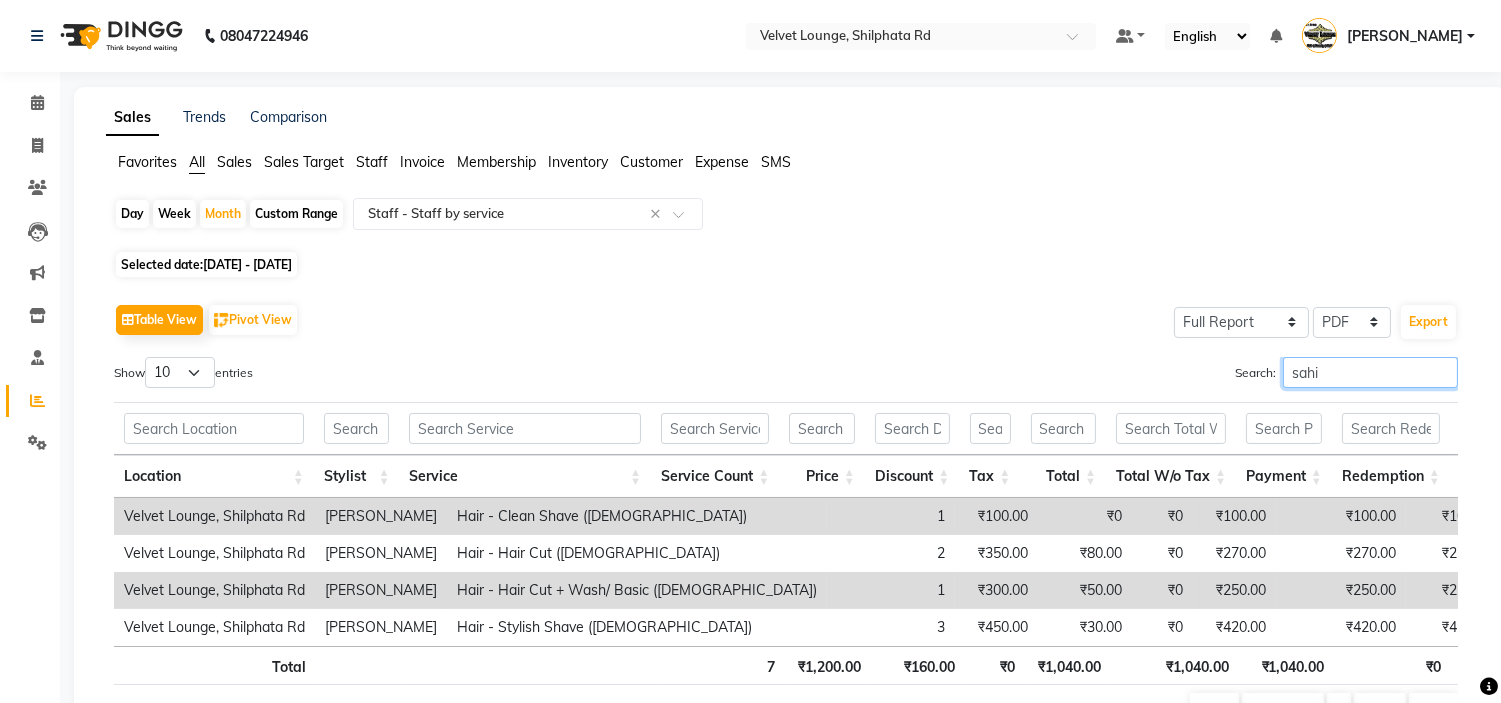 scroll, scrollTop: 127, scrollLeft: 0, axis: vertical 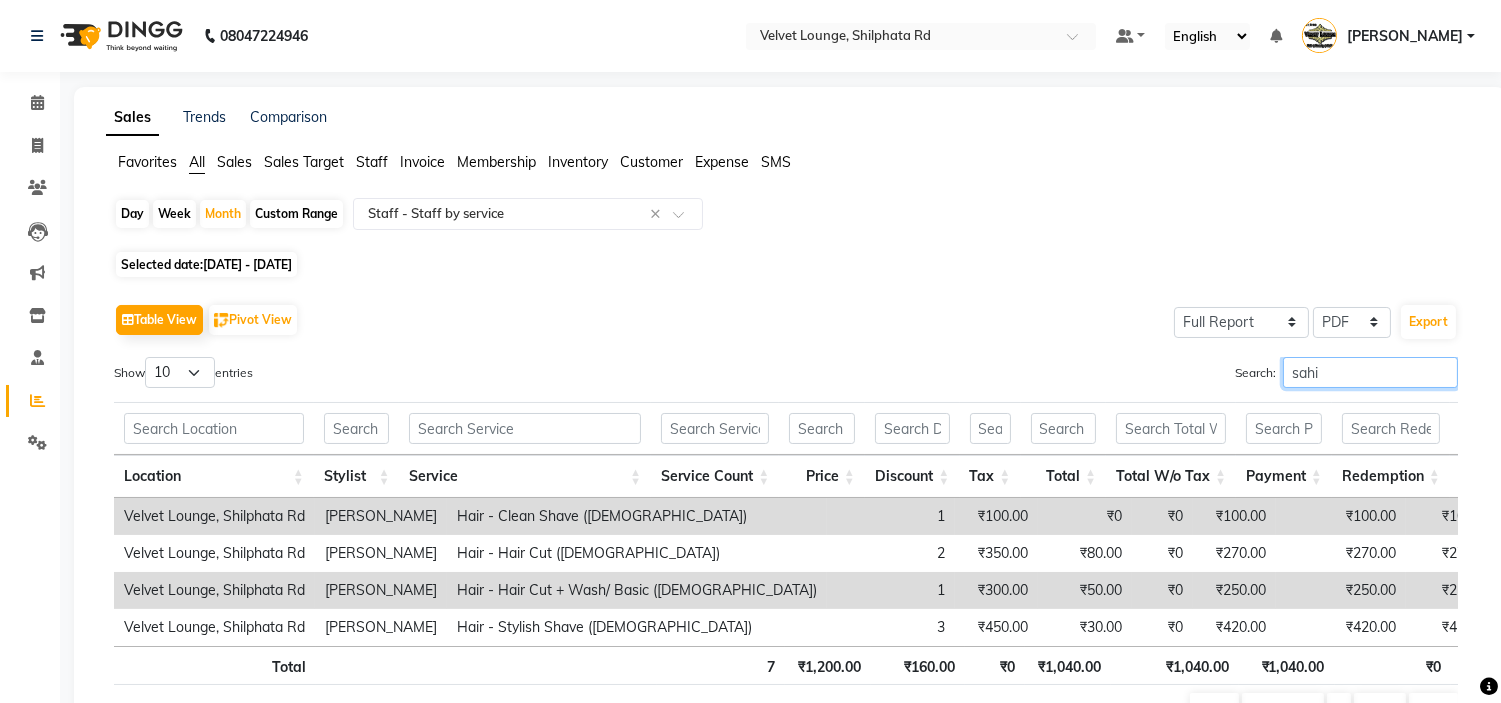 type on "sahi" 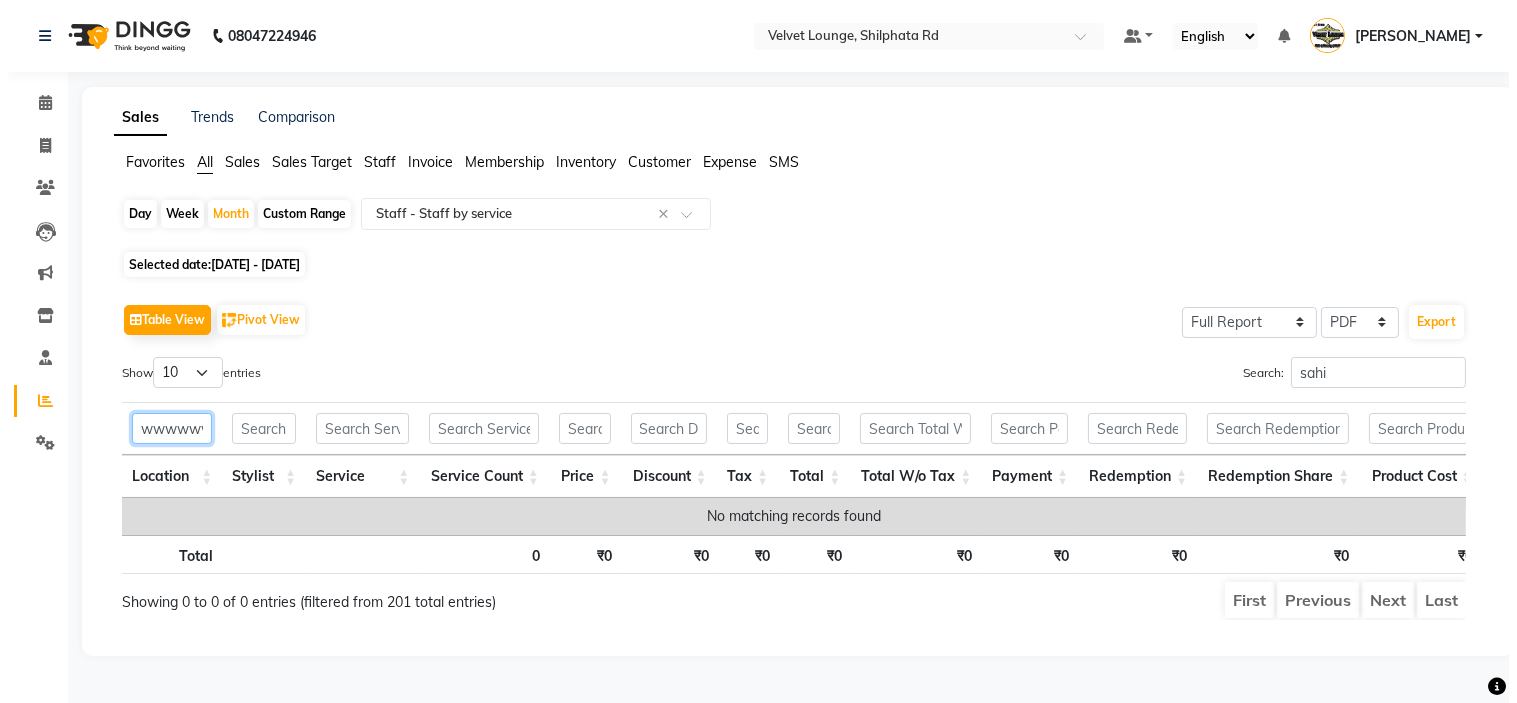 scroll, scrollTop: 0, scrollLeft: 2845, axis: horizontal 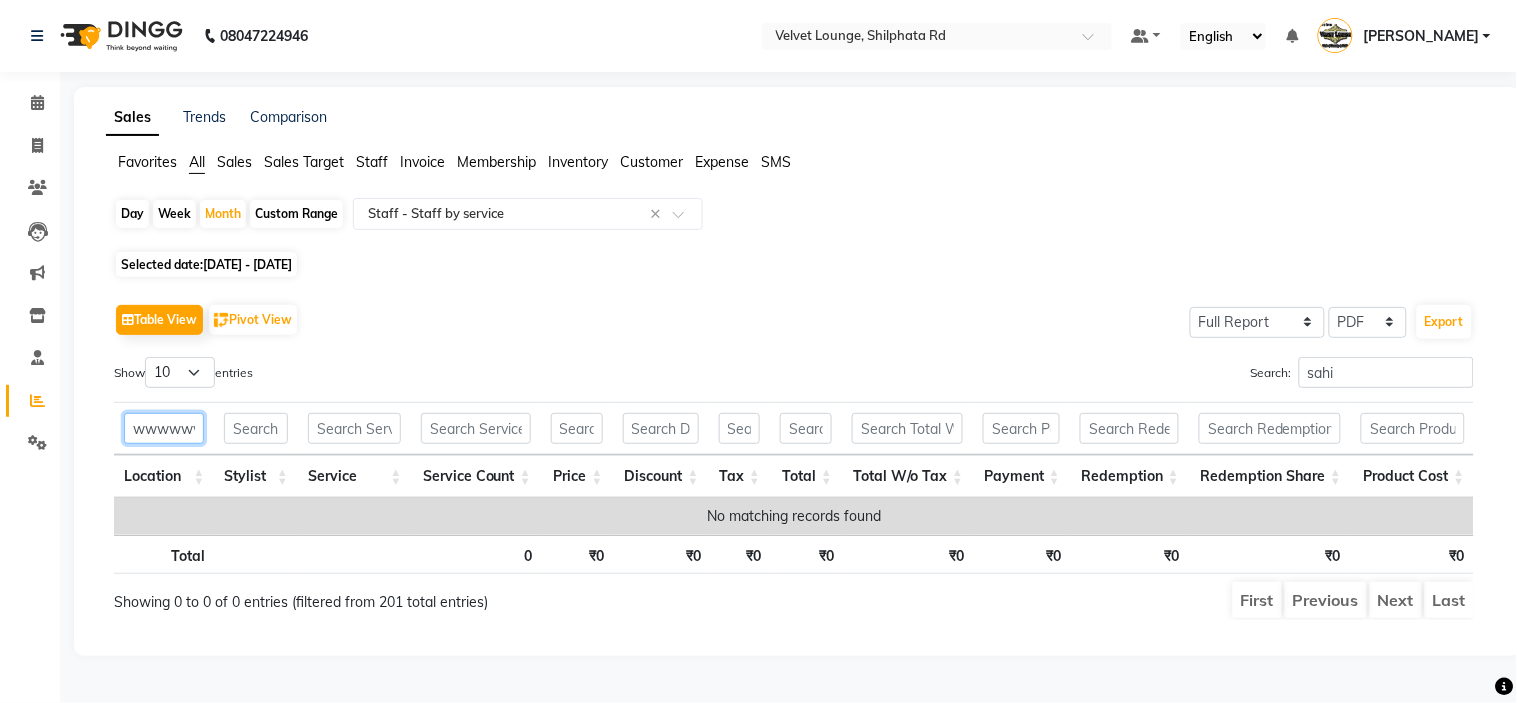 type on "erwwwwwwwwwwwwwwwwwwwwwwwwwwwwwwwwwwwwwwwwwwwwwwwwwwwwwwwwwwwwwwwwwwwwwwwwwwwwwwwwwwwwwwwwwwwwwwwwwwwwwwwwwwwwwwwwwwwwwwwwwwwwwwwwwwwwwwwwwwwwwwwwwwwwwwwwwwwwwwwwwwwwwwwwwwwwwwwwwwwwwwwwwwwwwwwwwwwwwwwwwwwwwwwwwwwwwwwwwwwwwwwwwwwwwwwwwwwwwwwwwwwwww" 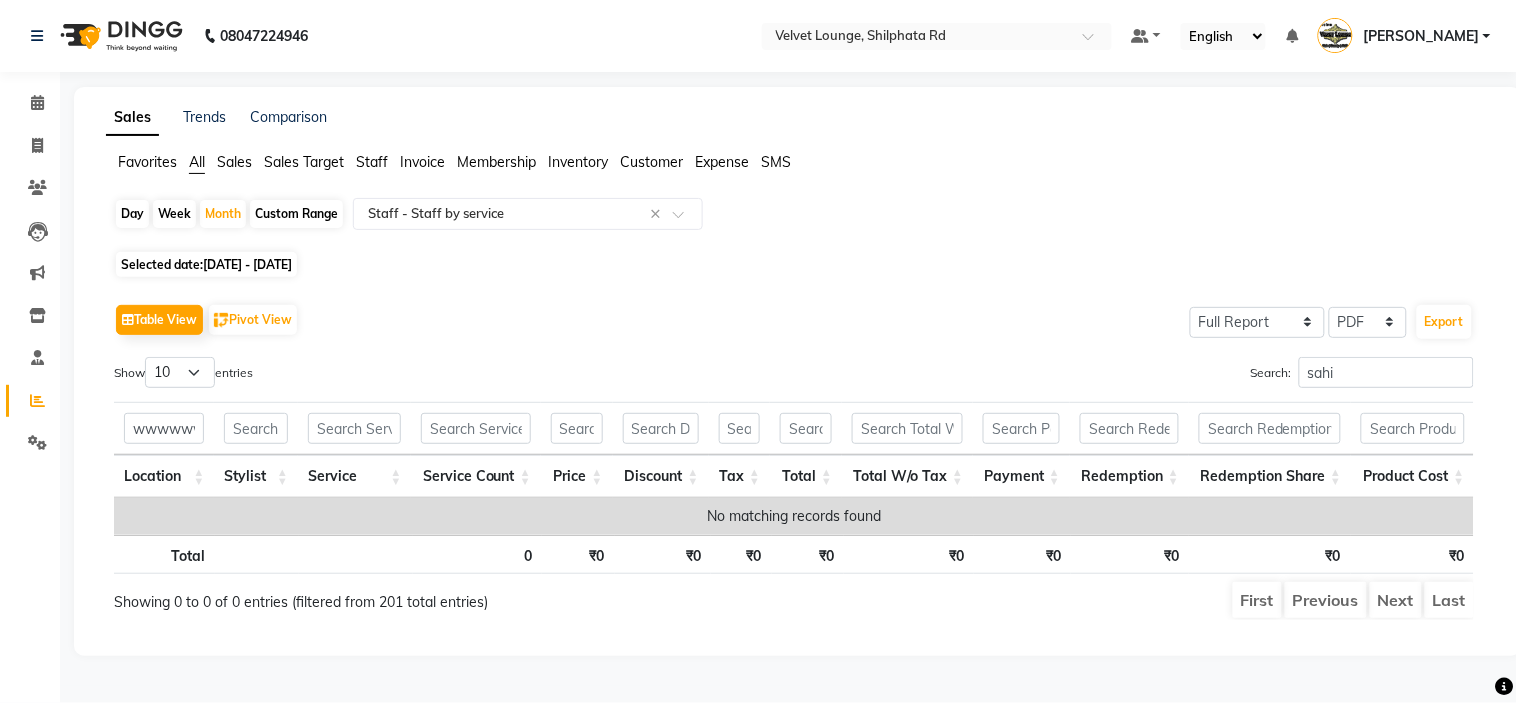 scroll, scrollTop: 0, scrollLeft: 0, axis: both 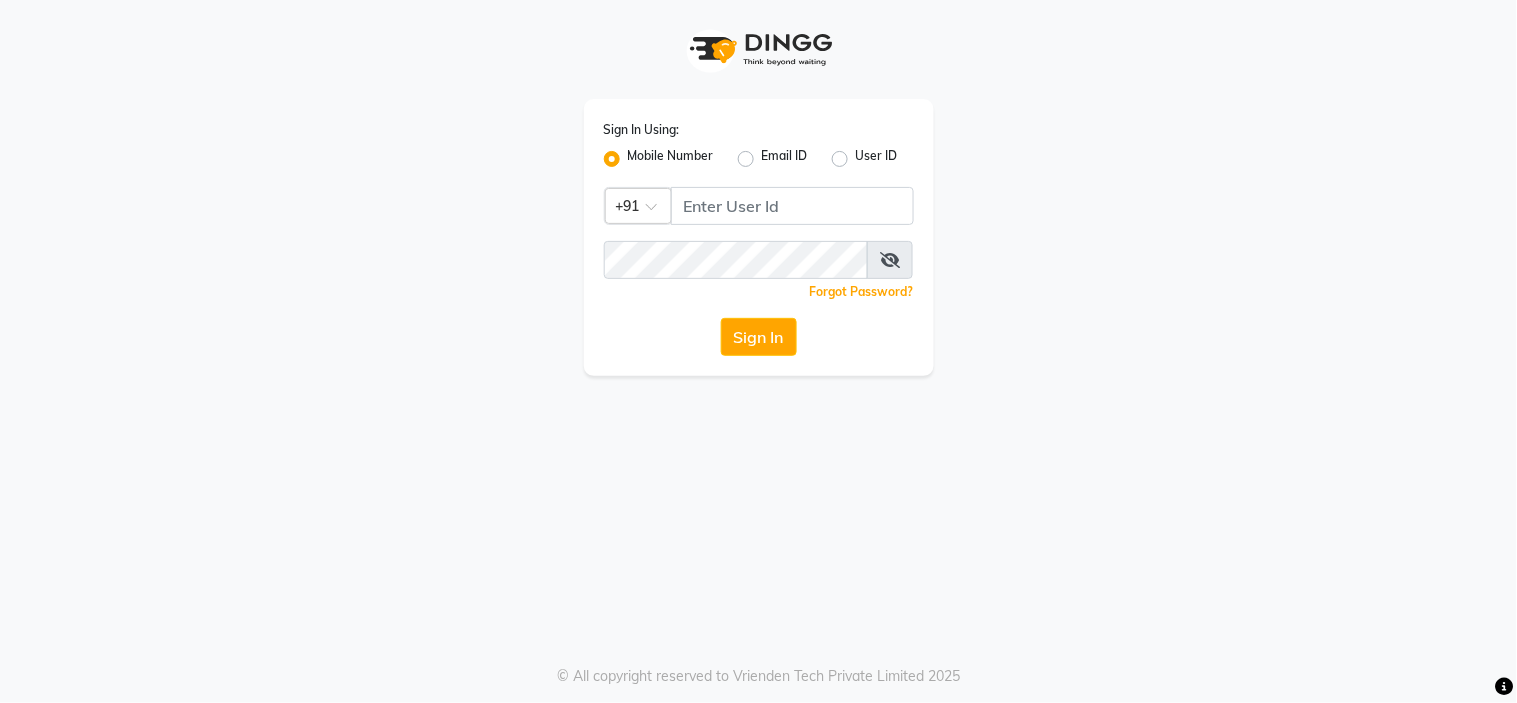 click on "Sign In Using: Mobile Number Email ID User ID Country Code × +91  Remember me Forgot Password?  Sign In" 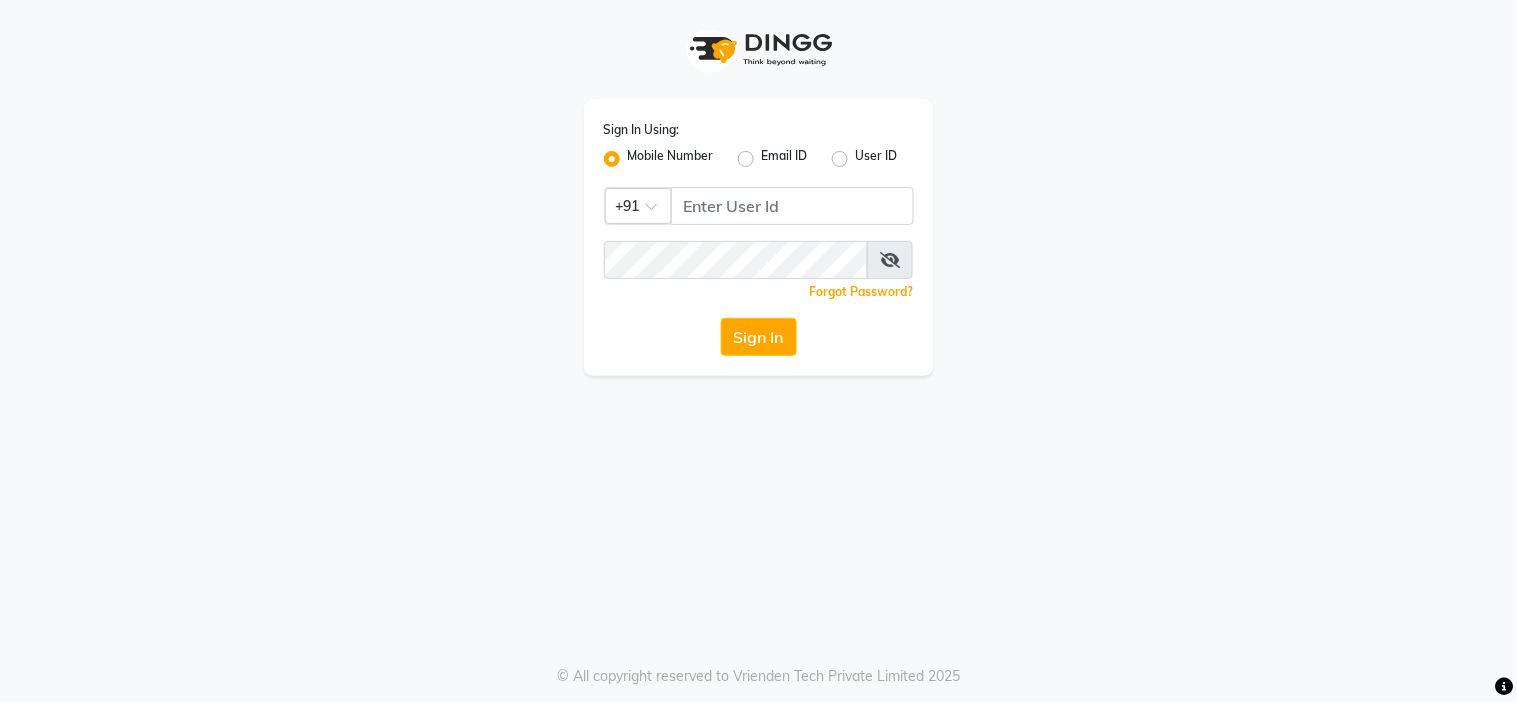 click on "Sign In Using: Mobile Number Email ID User ID Country Code × +91  Remember me Forgot Password?  Sign In" 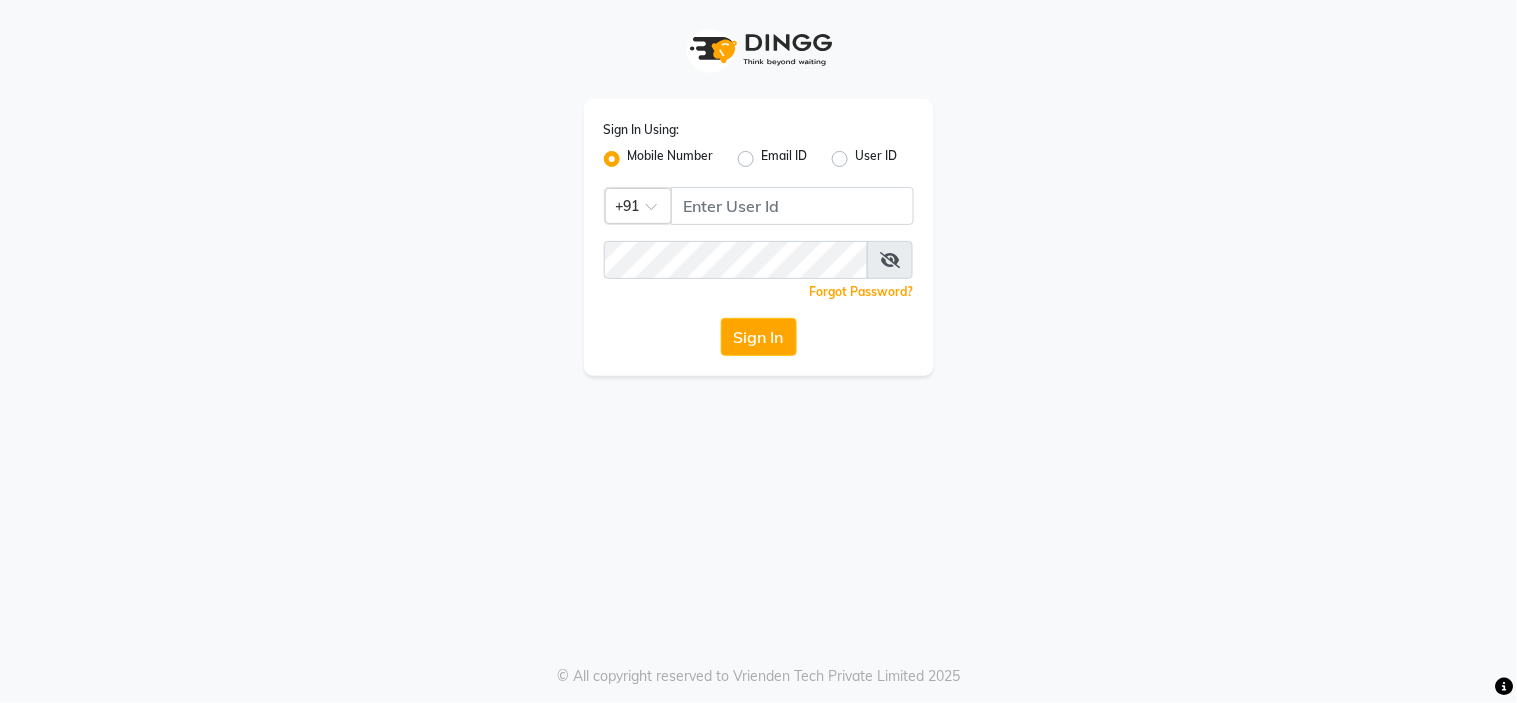 click on "Sign In Using: Mobile Number Email ID User ID Country Code × +91  Remember me Forgot Password?  Sign In" 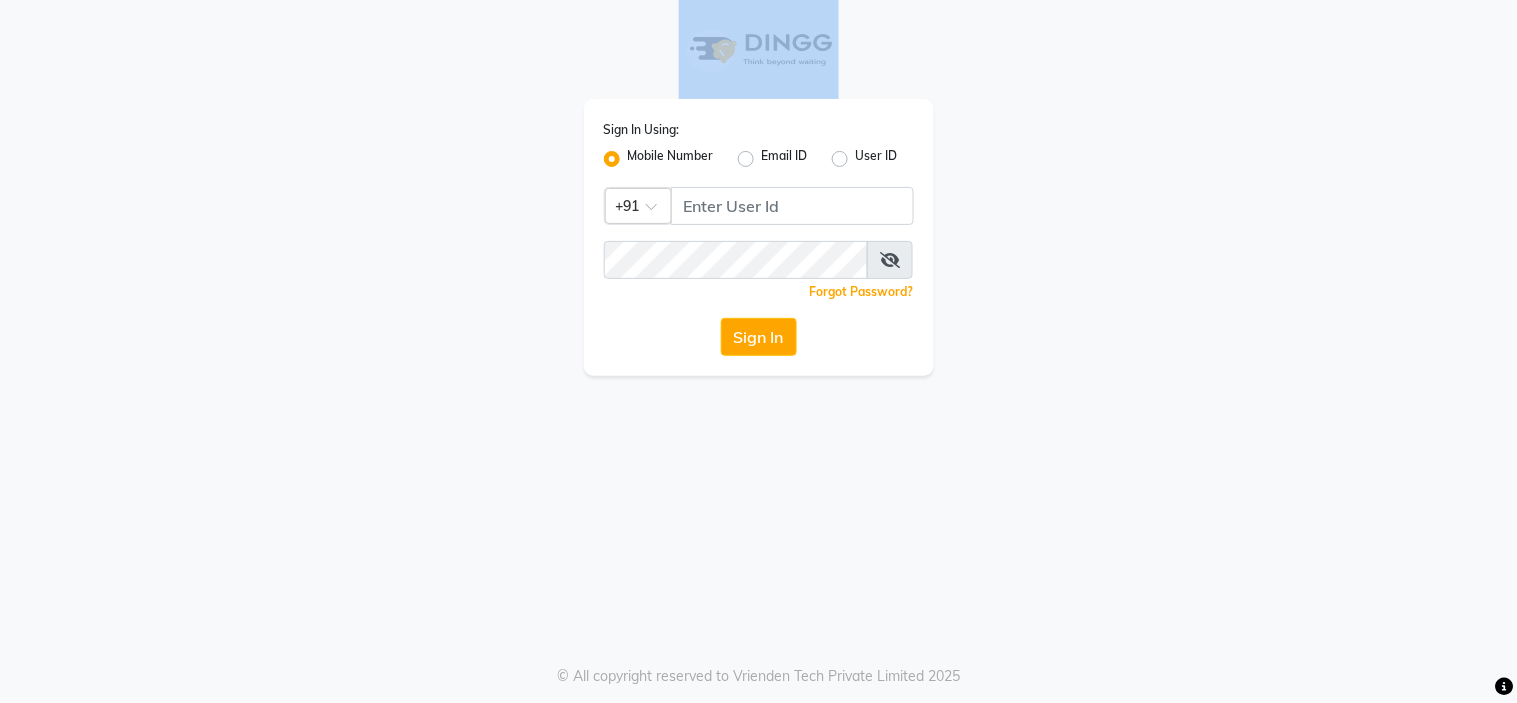 click on "Sign In Using: Mobile Number Email ID User ID Country Code × +91  Remember me Forgot Password?  Sign In" 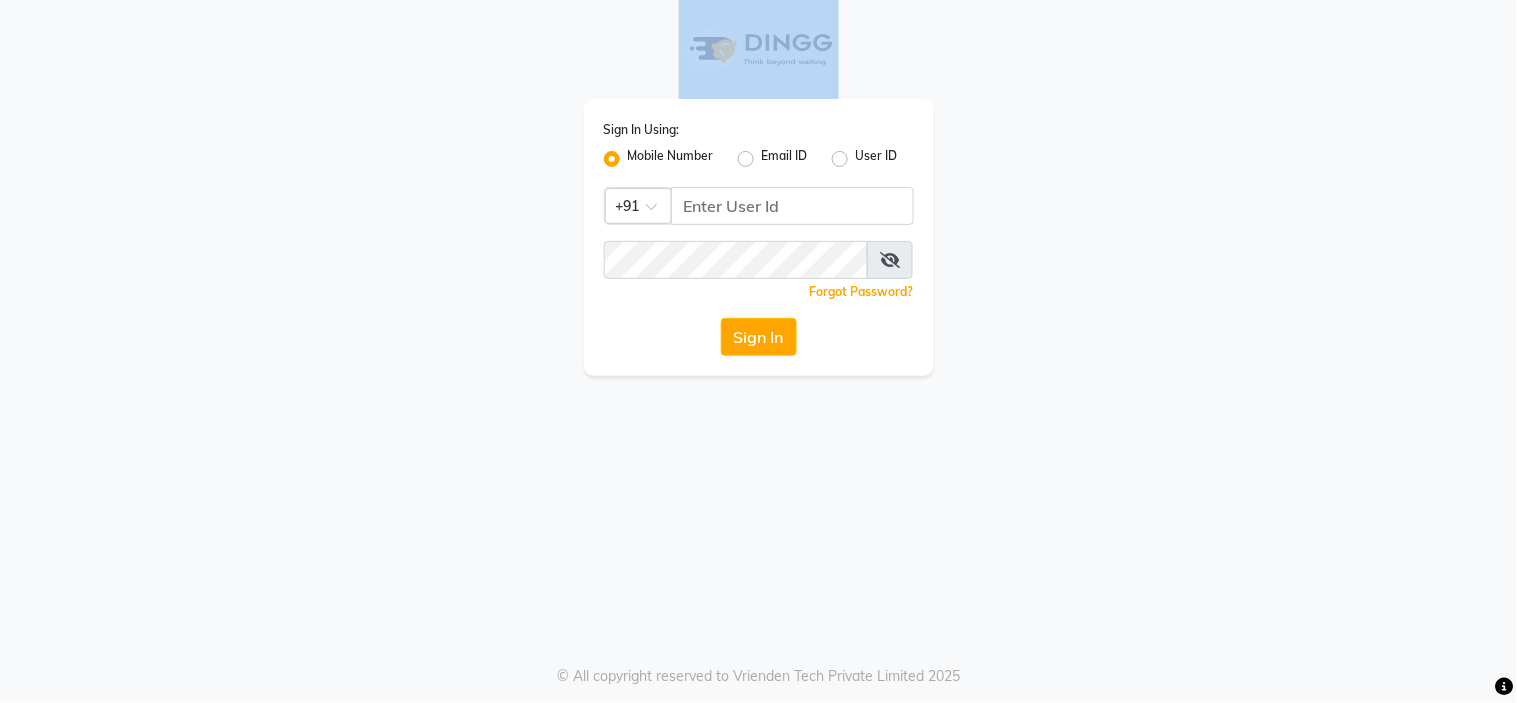 click on "Sign In Using: Mobile Number Email ID User ID Country Code × +91  Remember me Forgot Password?  Sign In" 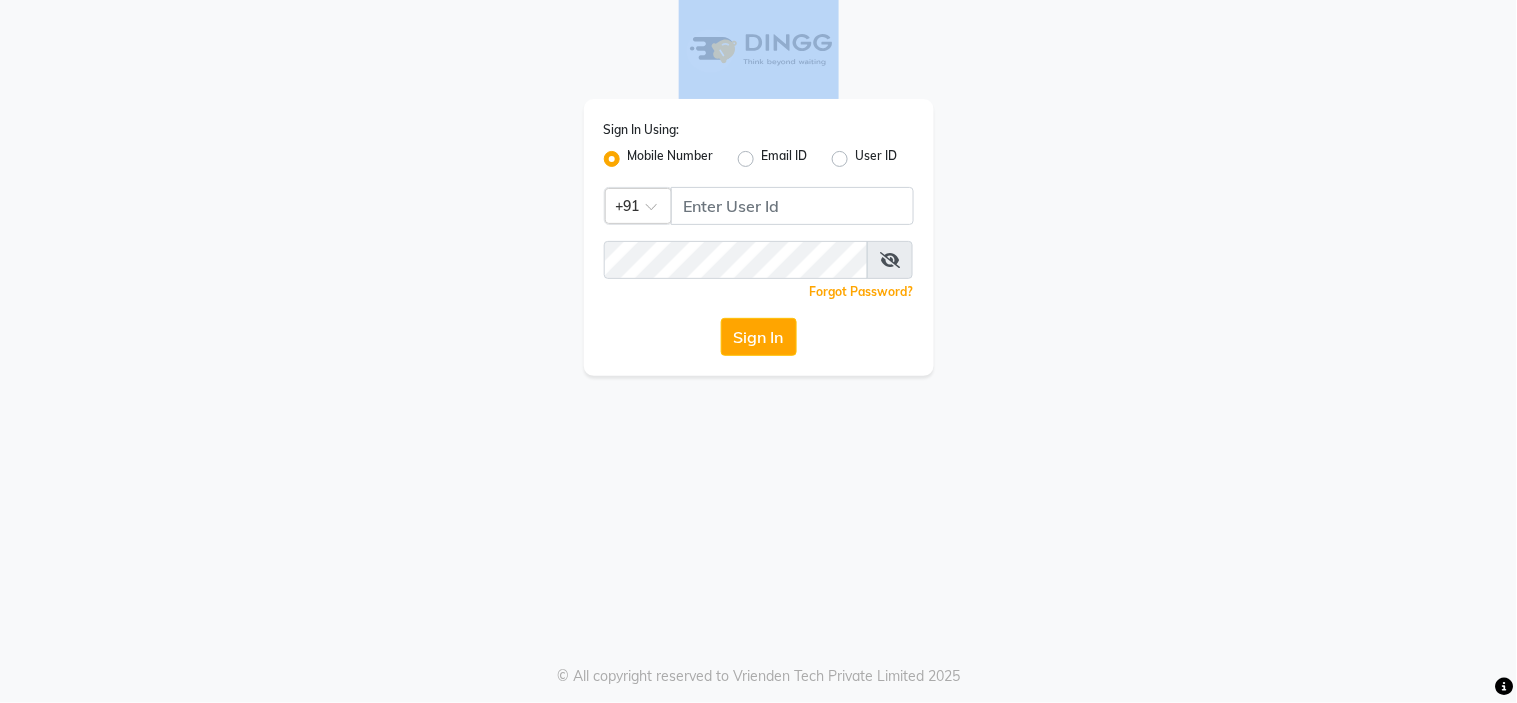 click on "Sign In Using: Mobile Number Email ID User ID Country Code × +91  Remember me Forgot Password?  Sign In" 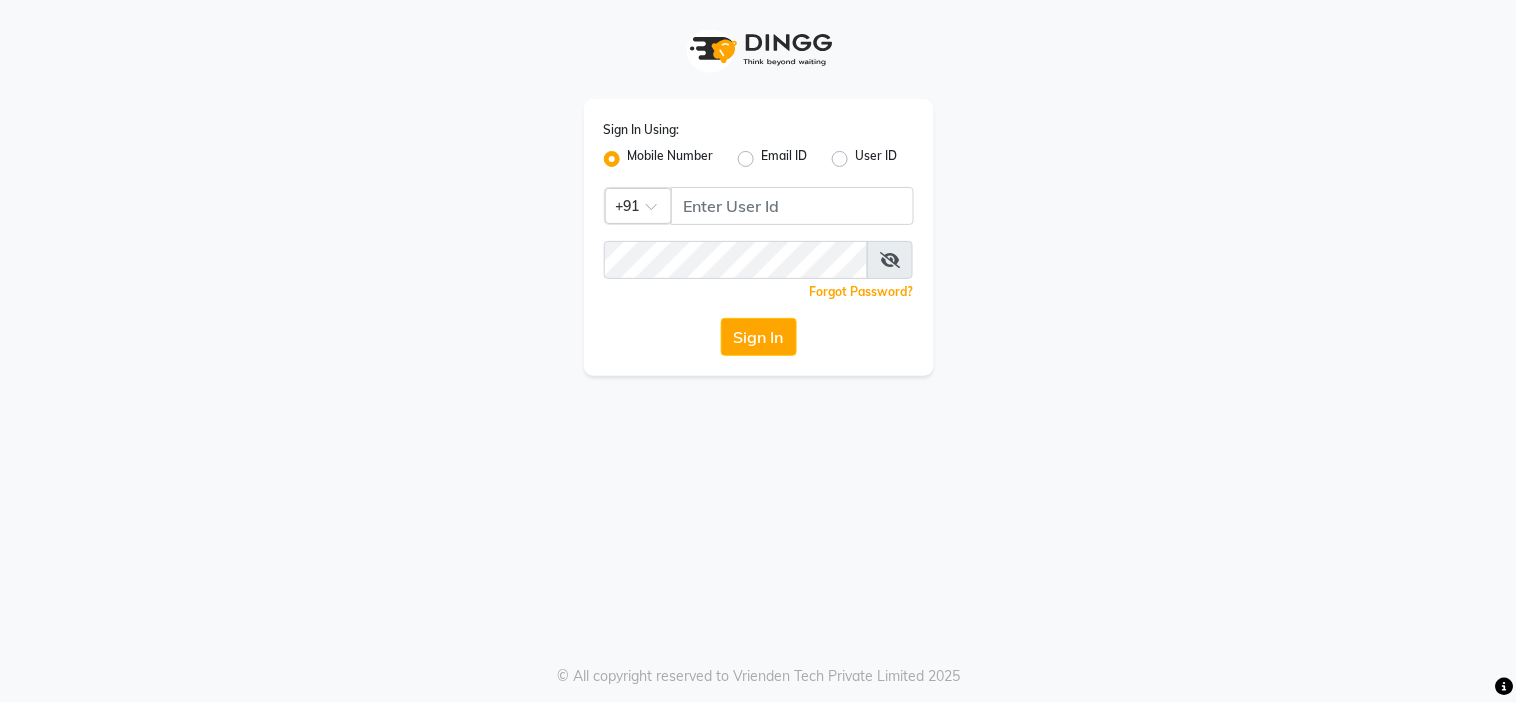 click on "Sign In Using: Mobile Number Email ID User ID Country Code × +91  Remember me Forgot Password?  Sign In" 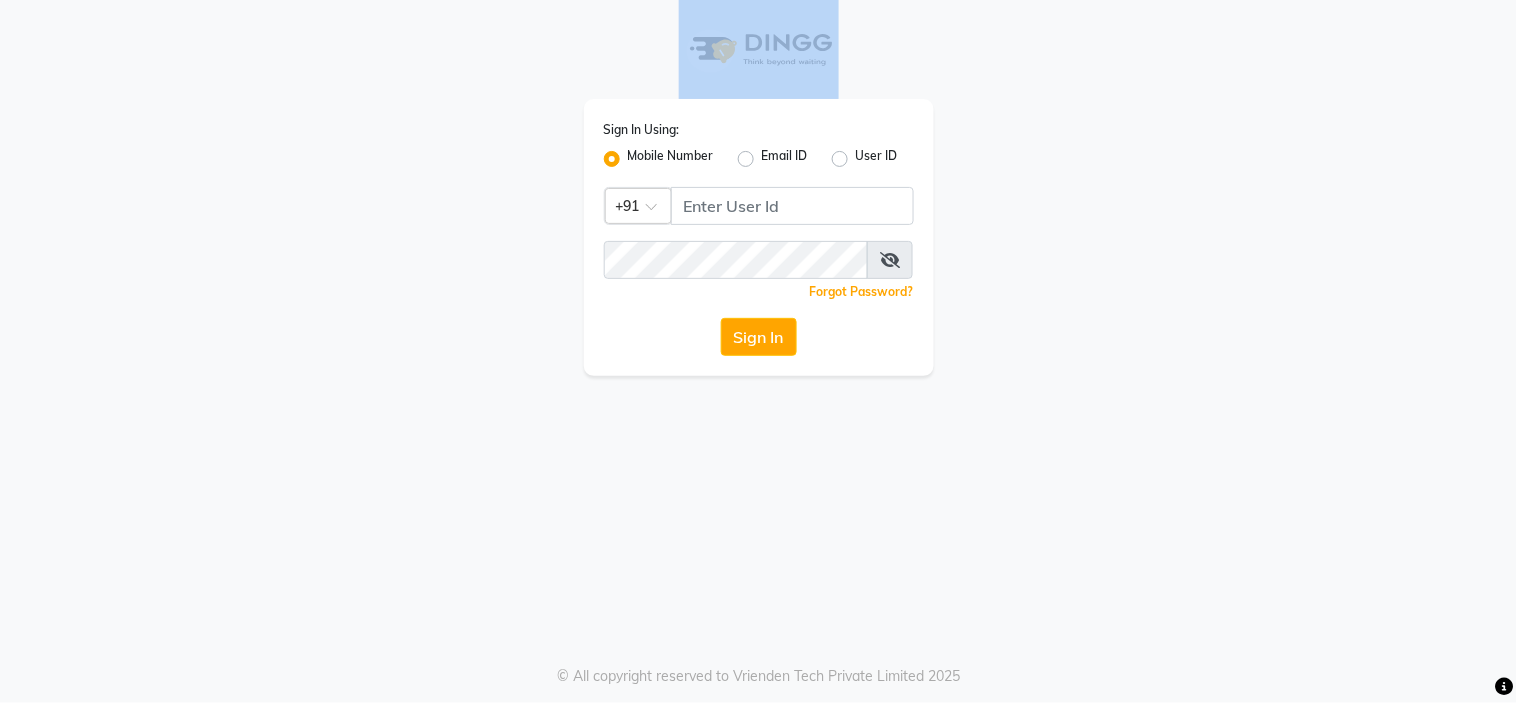 click on "Sign In Using: Mobile Number Email ID User ID Country Code × +91  Remember me Forgot Password?  Sign In" 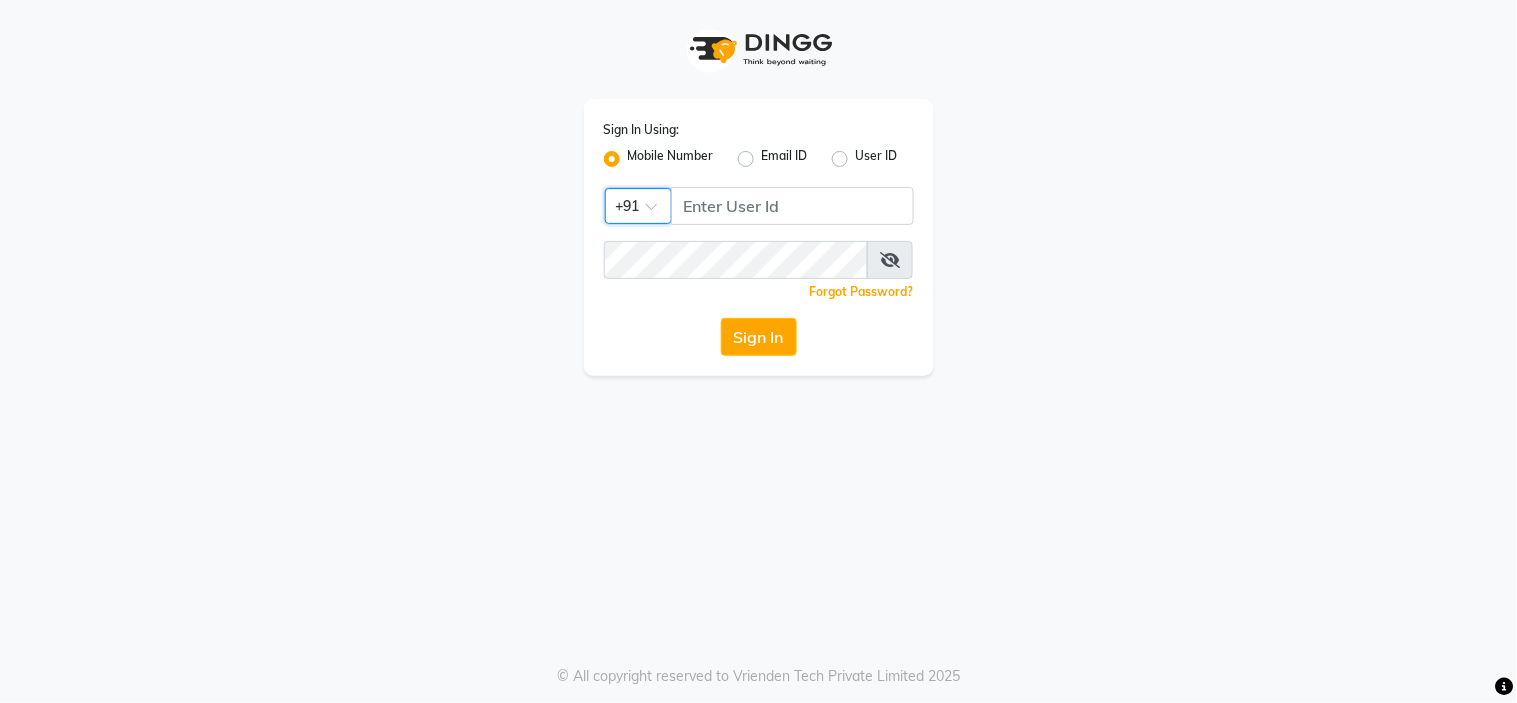 type 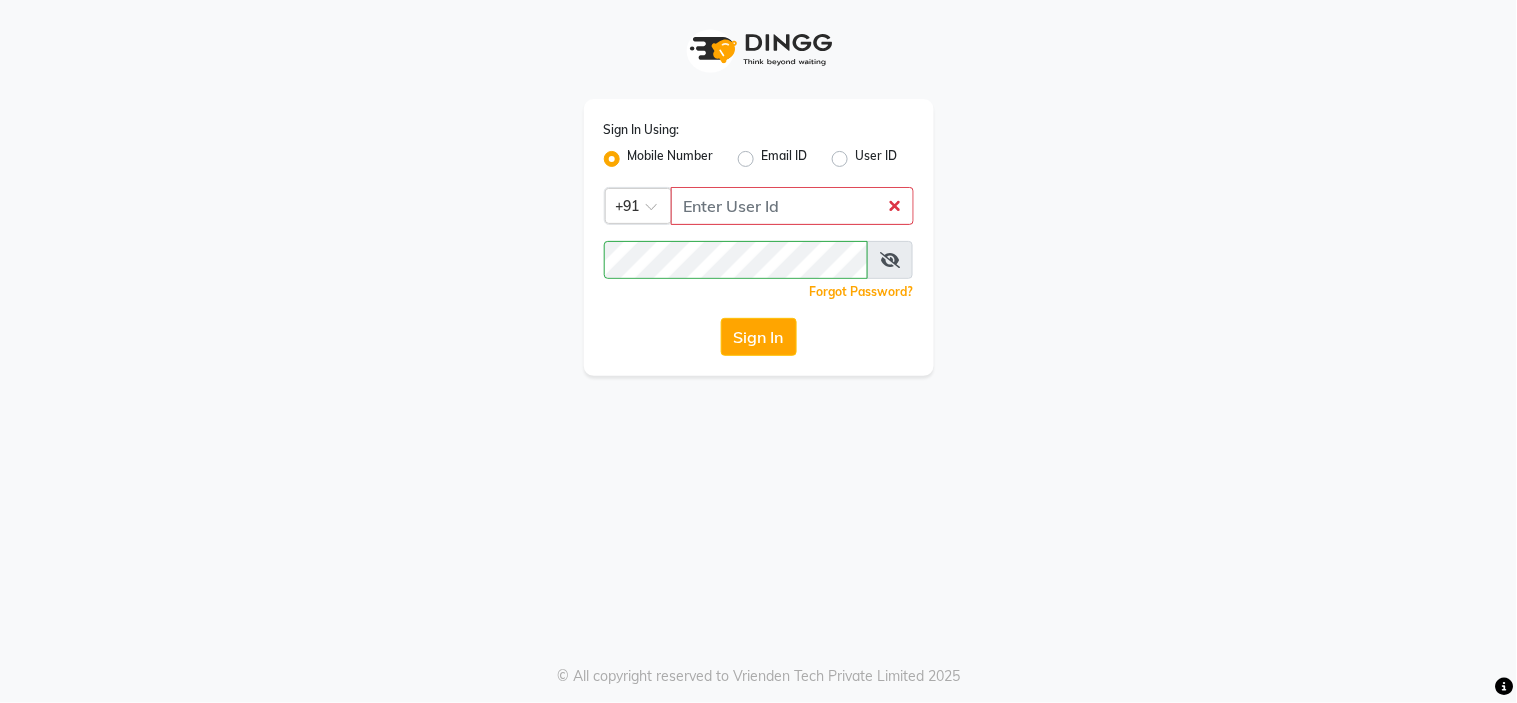 scroll, scrollTop: 0, scrollLeft: 0, axis: both 